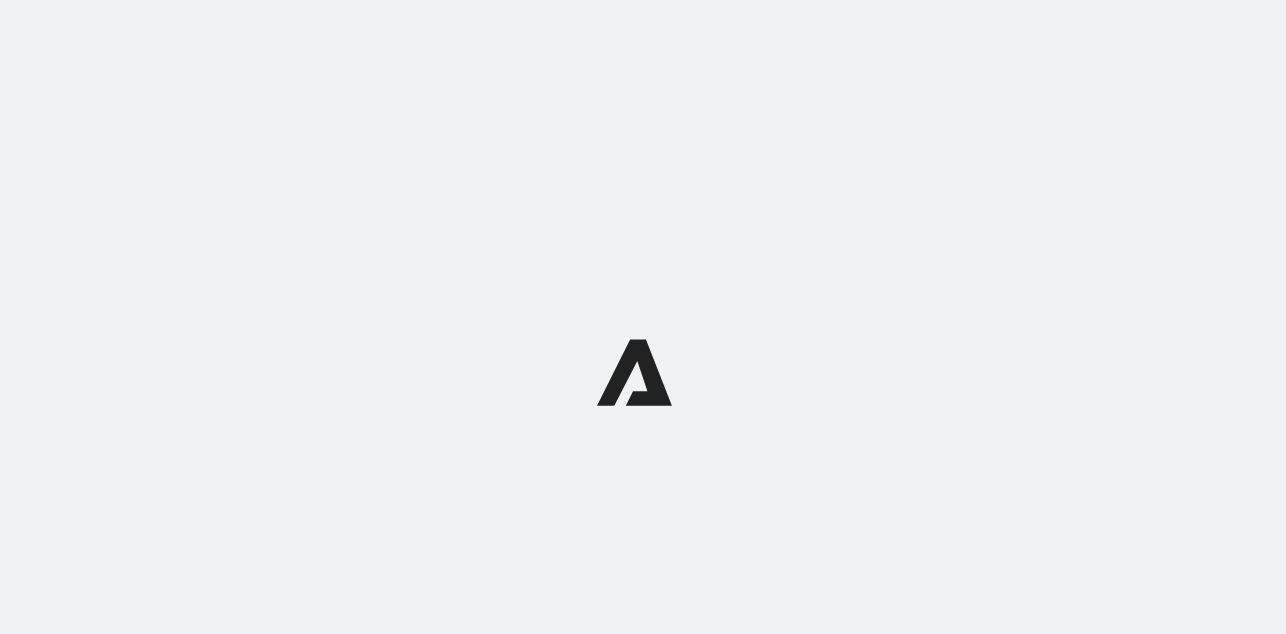 scroll, scrollTop: 0, scrollLeft: 0, axis: both 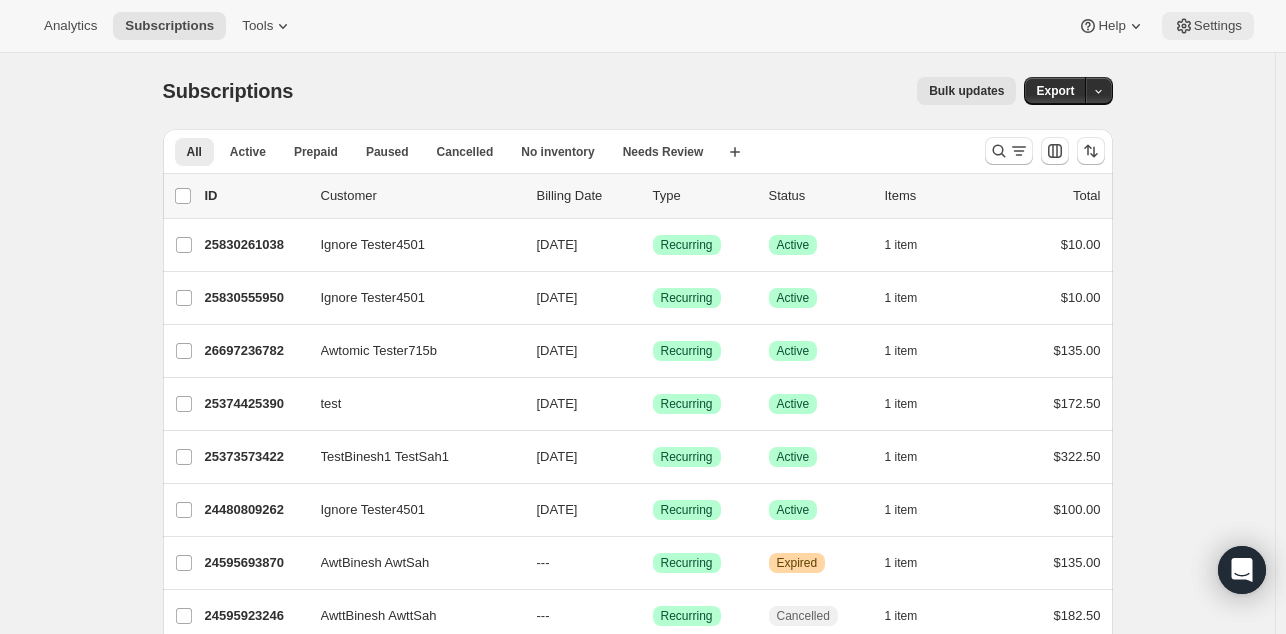 click on "Settings" at bounding box center (1208, 26) 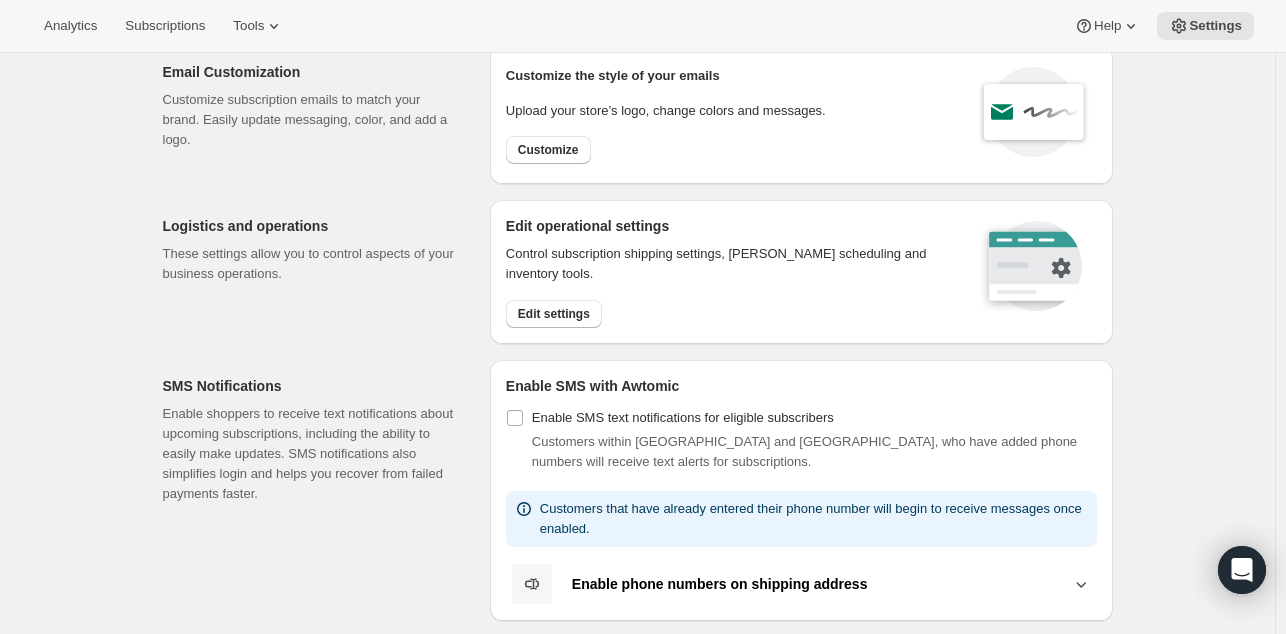 scroll, scrollTop: 23, scrollLeft: 0, axis: vertical 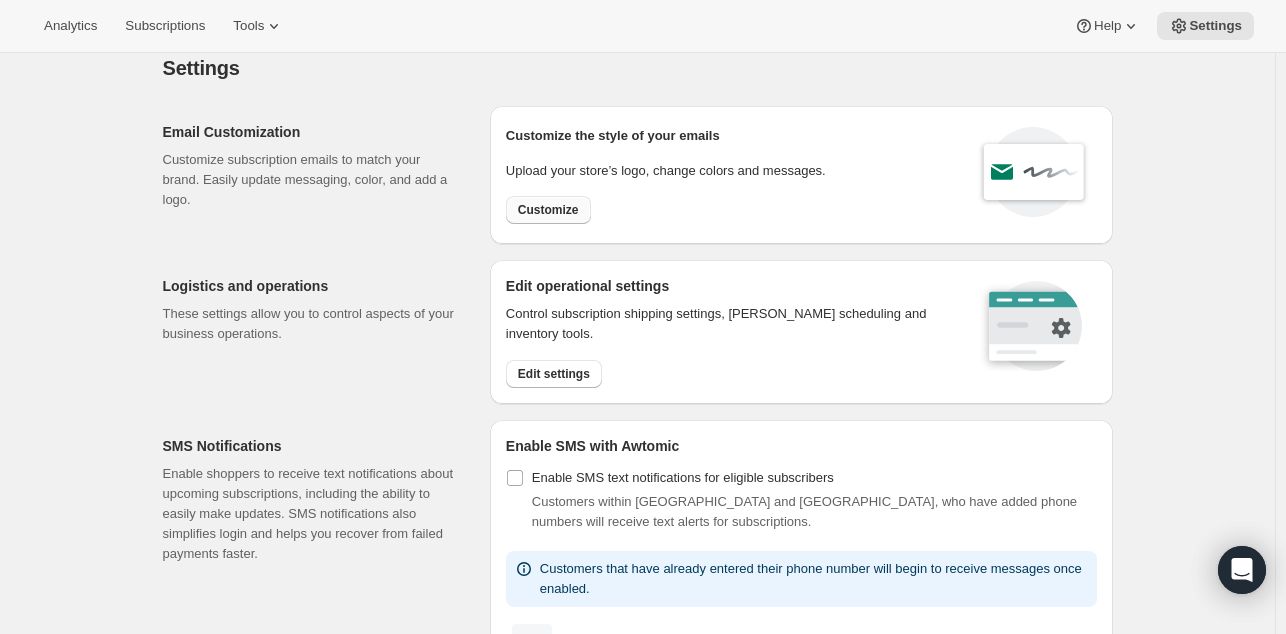 click on "Customize" at bounding box center (548, 210) 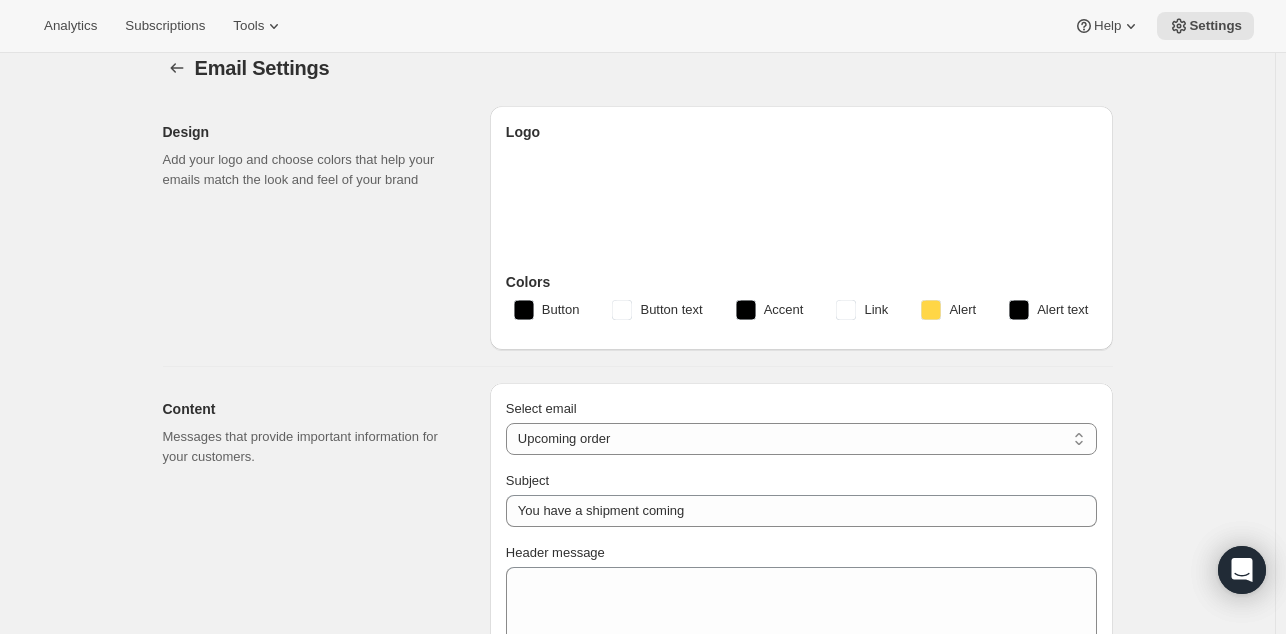 scroll, scrollTop: 0, scrollLeft: 0, axis: both 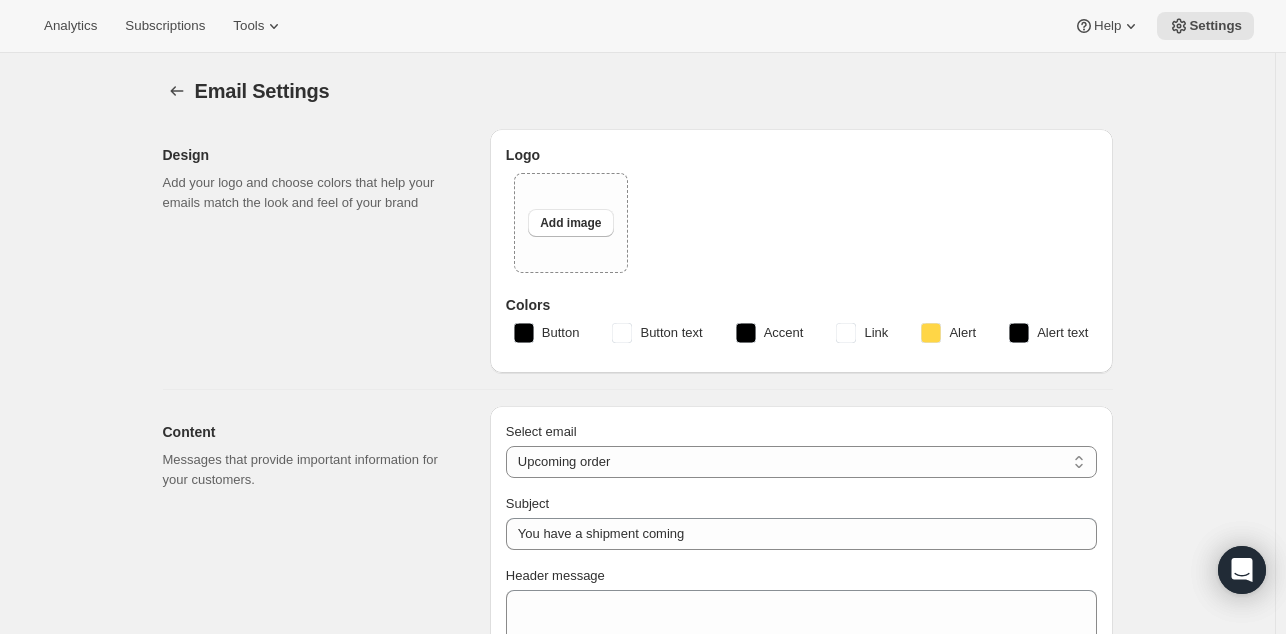 type on "Your next payment" 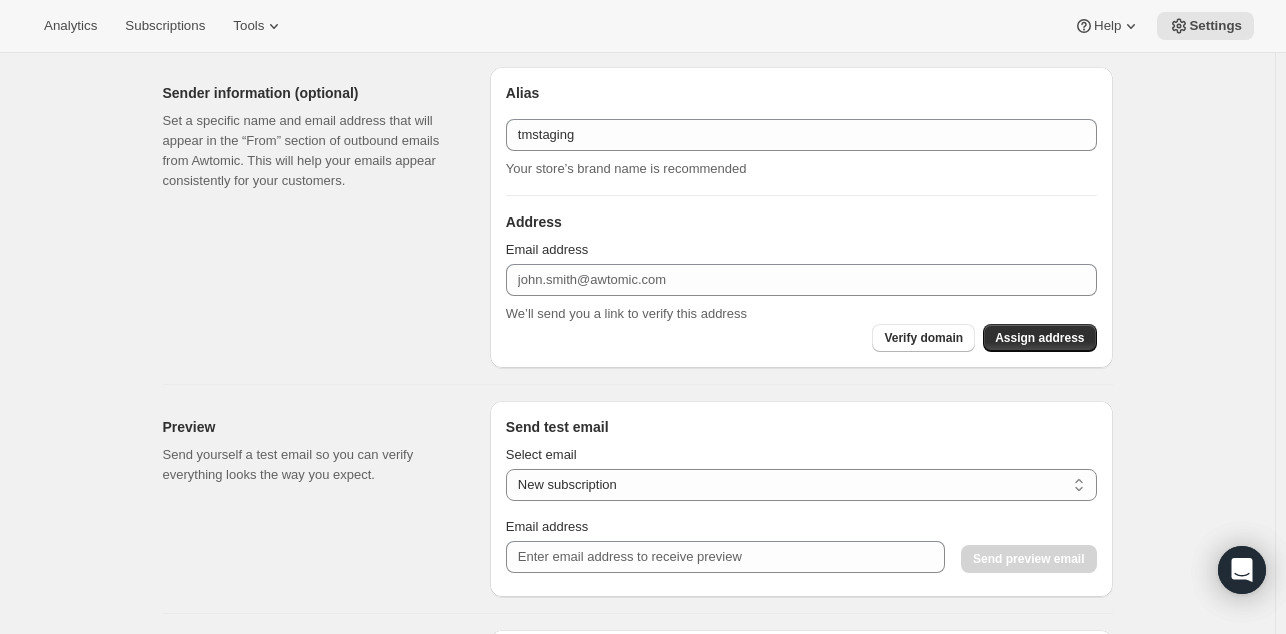 scroll, scrollTop: 690, scrollLeft: 0, axis: vertical 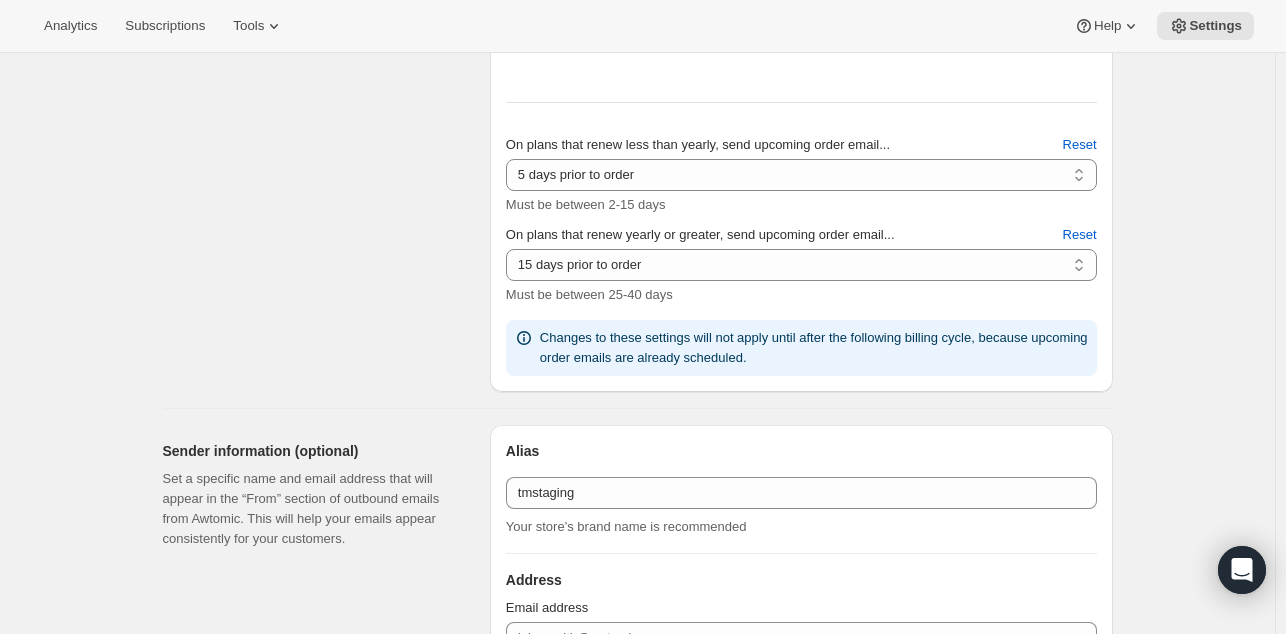 click on "Email Settings. This page is ready Email Settings Design Add your logo and choose colors that help your emails match the look and feel of your brand Logo Upload image Add image Colors Button Button text Accent Link Alert Alert text Content Messages that provide important information for your customers. Select email New subscription Upcoming order Failed payment Delayed subscription (inventory sold-out) Subscription updated Subscription paused Subscription cancelled Subscription reactivated Gift message Upcoming order Subject Your next payment Header message 0/10000 Additional text Trailing message (Display after shipping message) 0/10000 Footer message 0/10000 On plans that renew less than yearly, send upcoming order email... 2 days prior to order 3 days prior to order 4 days prior to order 5 days prior to order 6 days prior to order 7 days prior to order 8 days prior to order 9 days prior to order 10 days prior to order 11 days prior to order 12 days prior to order 13 days prior to order Reset Reset Alias" at bounding box center [637, 661] 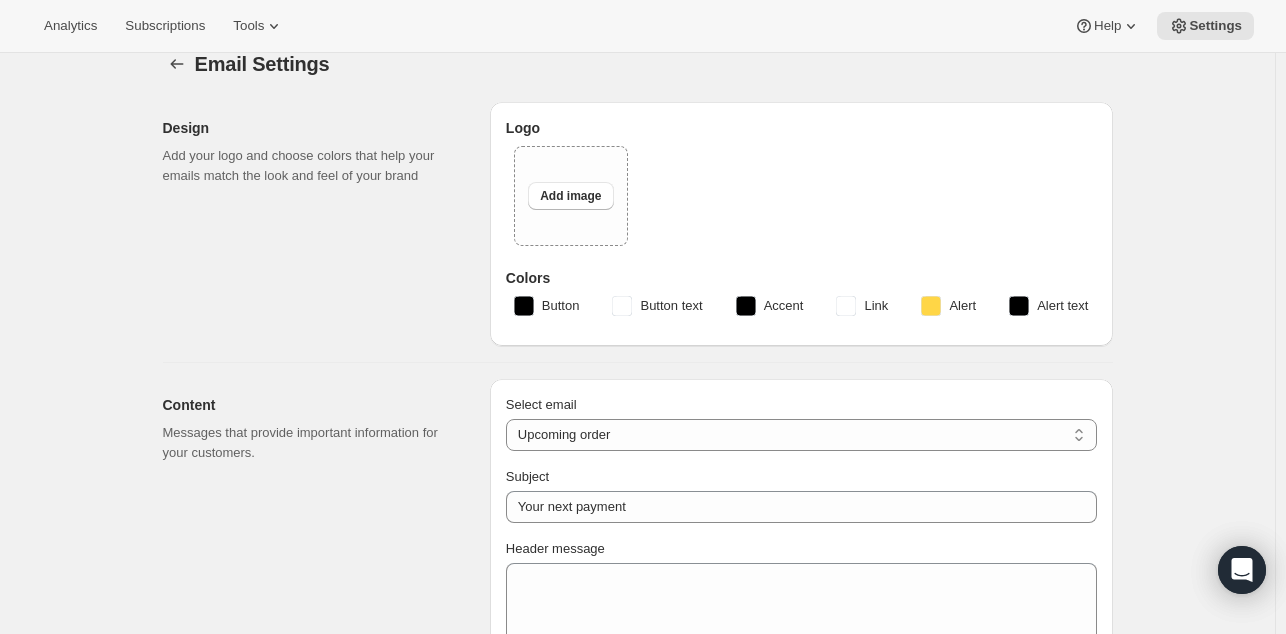 scroll, scrollTop: 0, scrollLeft: 0, axis: both 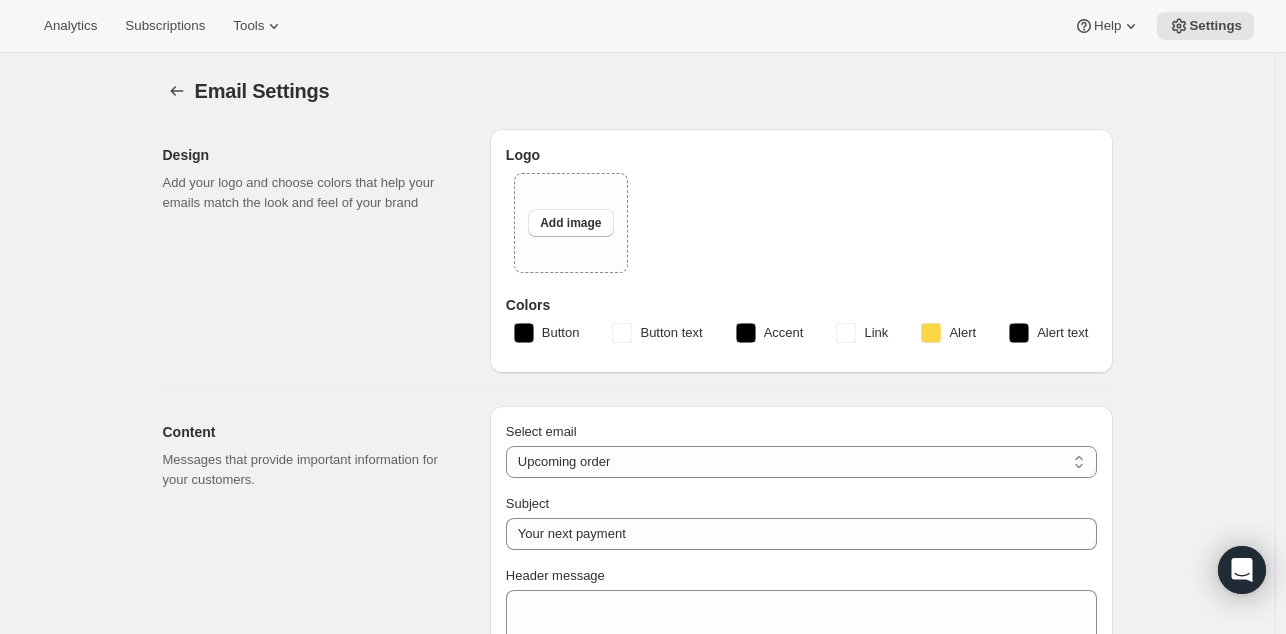 click on "Email Settings. This page is ready Email Settings Design Add your logo and choose colors that help your emails match the look and feel of your brand Logo Upload image Add image Colors Button Button text Accent Link Alert Alert text Content Messages that provide important information for your customers. Select email New subscription Upcoming order Failed payment Delayed subscription (inventory sold-out) Subscription updated Subscription paused Subscription cancelled Subscription reactivated Gift message Upcoming order Subject Your next payment Header message 0/10000 Additional text Trailing message (Display after shipping message) 0/10000 Footer message 0/10000 On plans that renew less than yearly, send upcoming order email... 2 days prior to order 3 days prior to order 4 days prior to order 5 days prior to order 6 days prior to order 7 days prior to order 8 days prior to order 9 days prior to order 10 days prior to order 11 days prior to order 12 days prior to order 13 days prior to order Reset Reset Alias" at bounding box center [638, 1351] 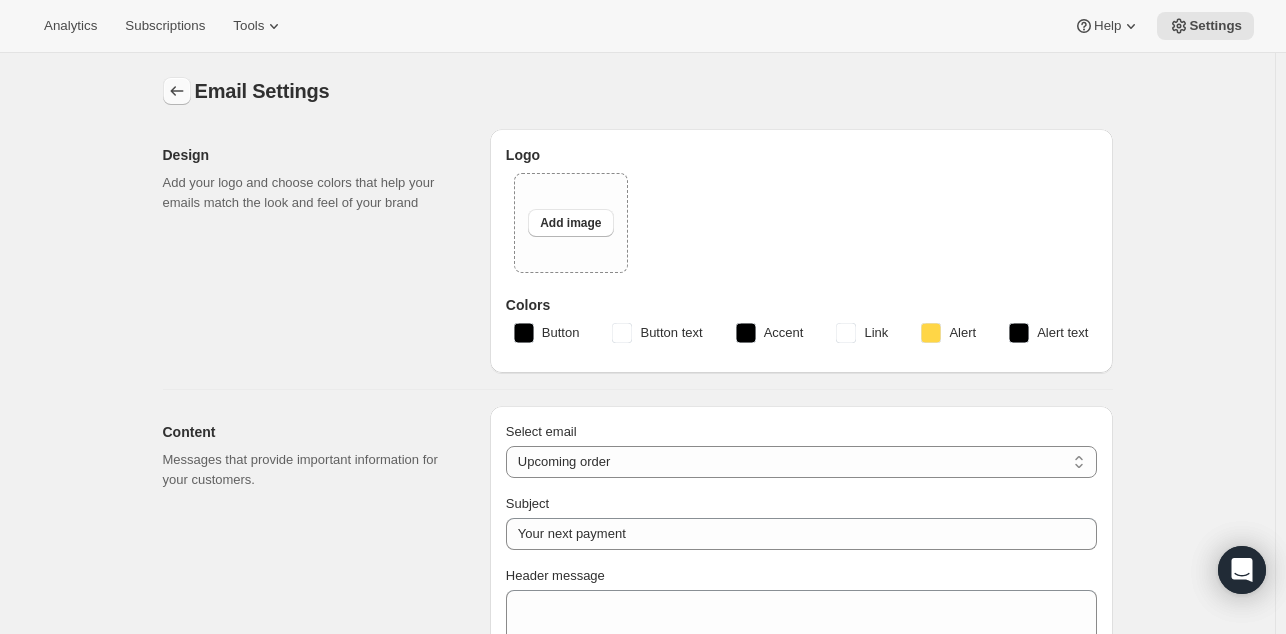 click 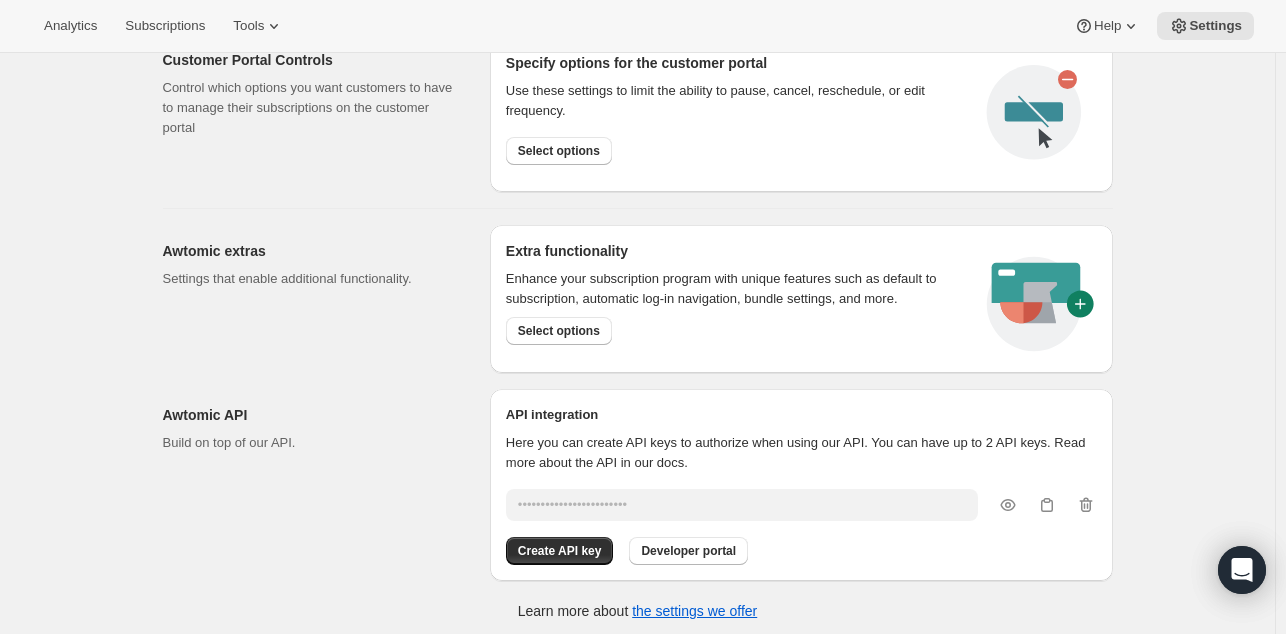scroll, scrollTop: 1052, scrollLeft: 0, axis: vertical 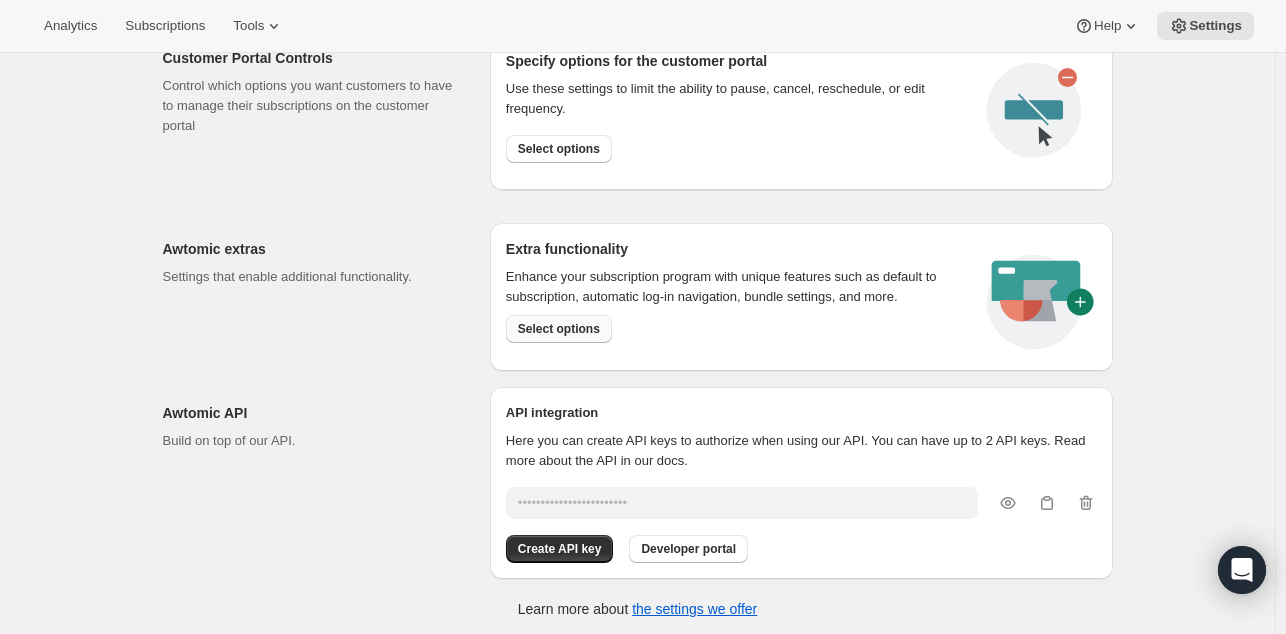 click on "Select options" at bounding box center [559, 329] 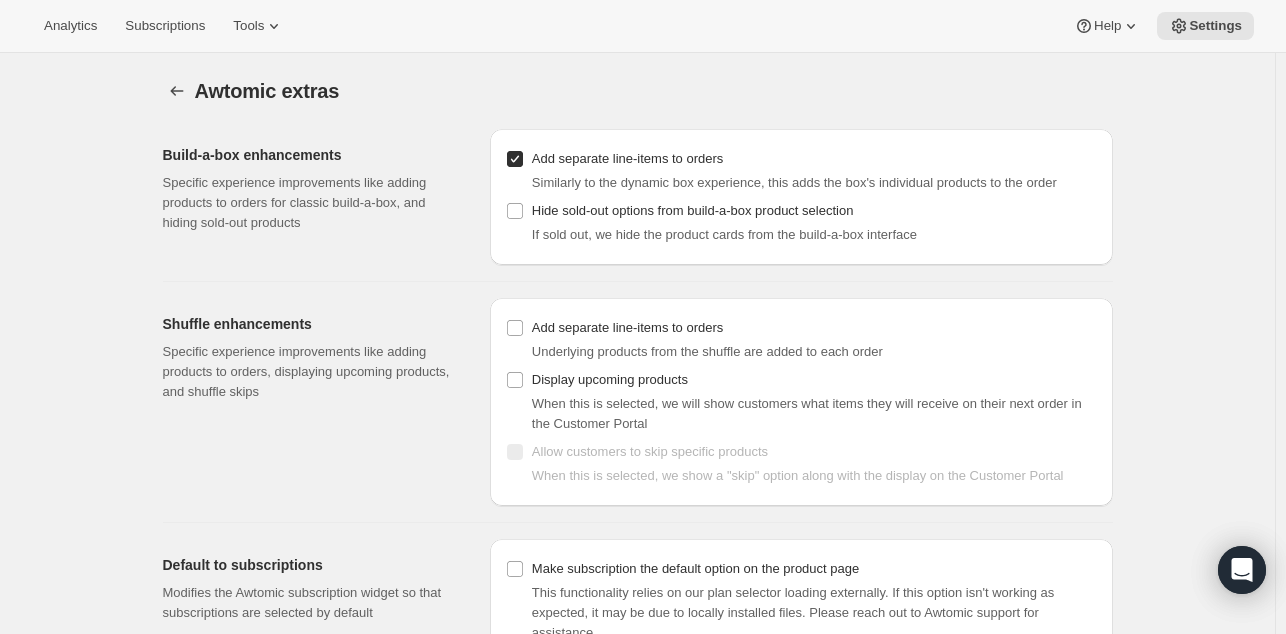 scroll, scrollTop: 0, scrollLeft: 0, axis: both 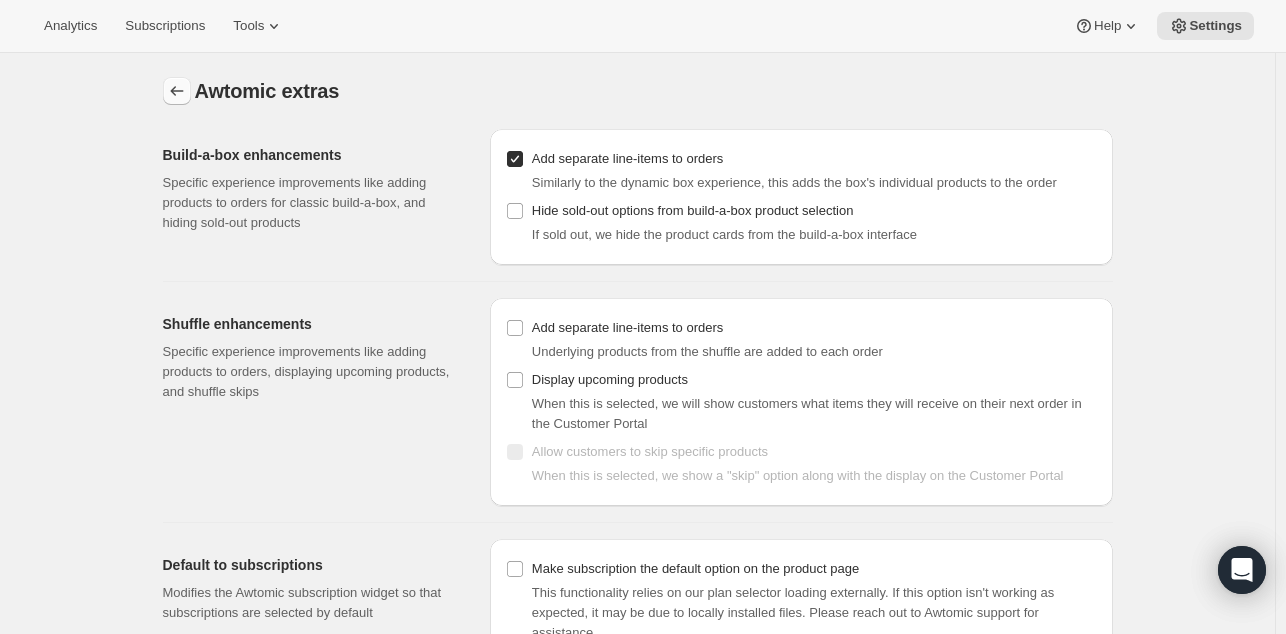 click 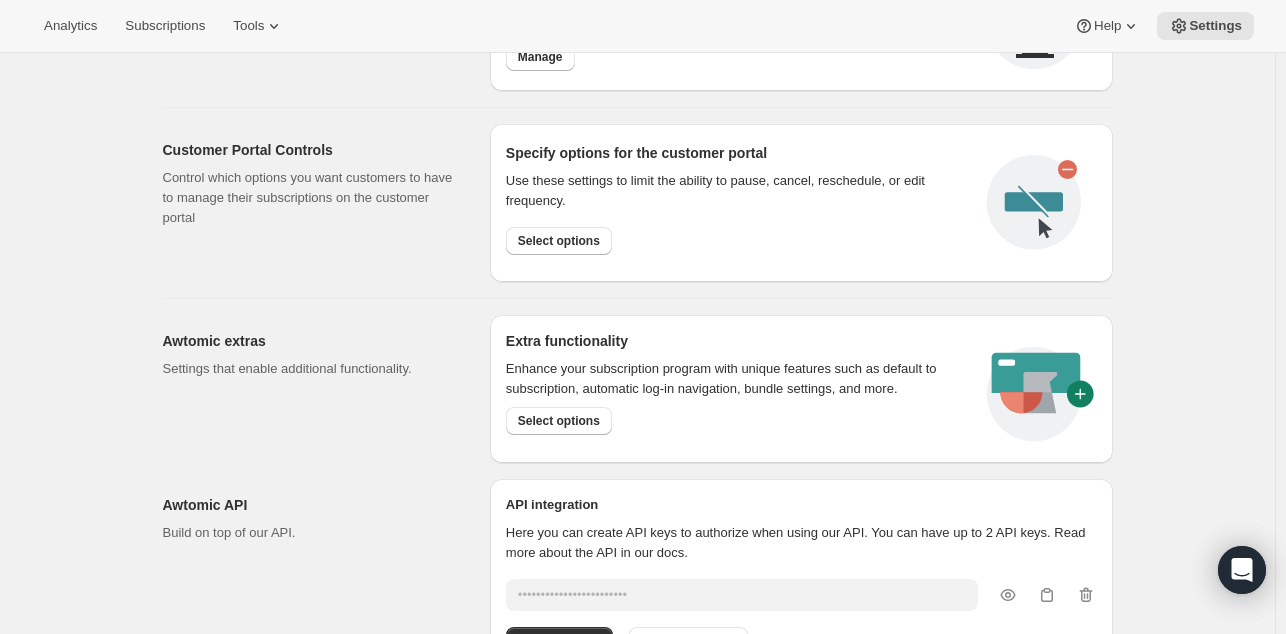 scroll, scrollTop: 964, scrollLeft: 0, axis: vertical 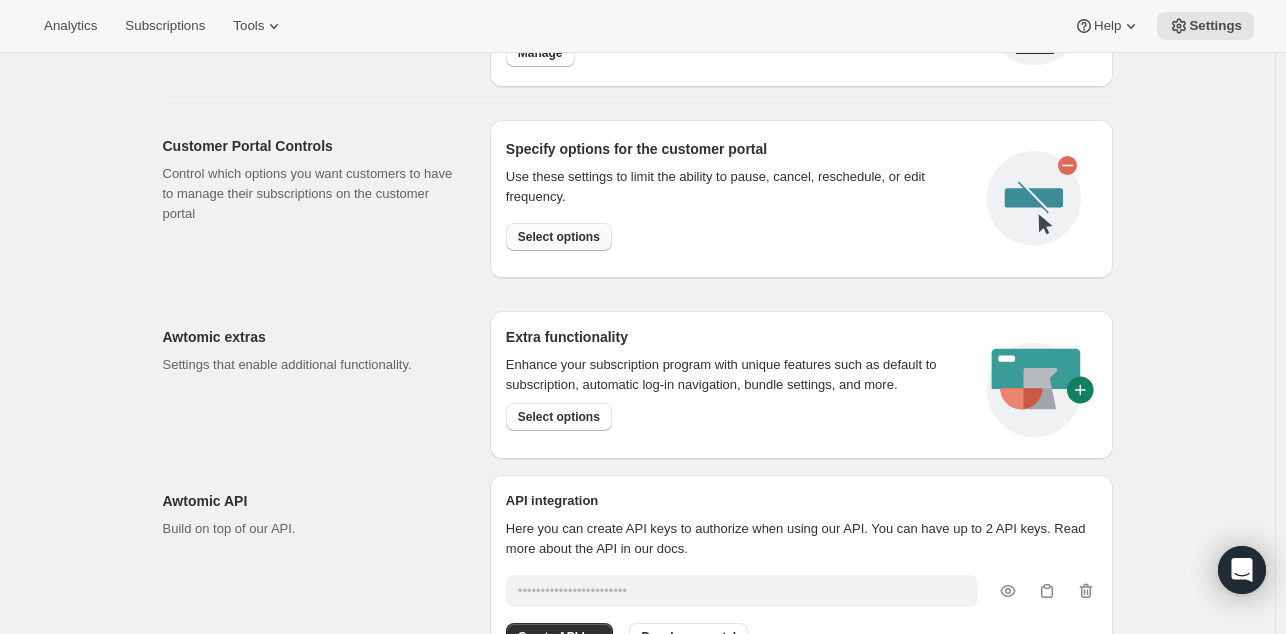 click on "Select options" at bounding box center (559, 237) 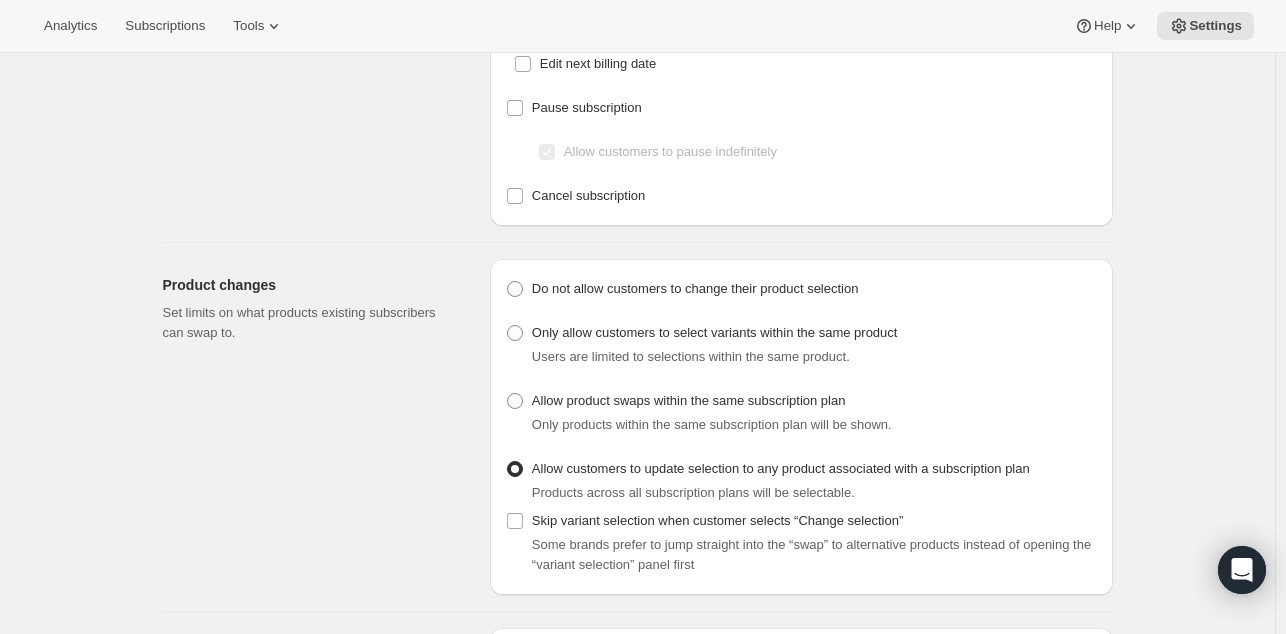 scroll, scrollTop: 318, scrollLeft: 0, axis: vertical 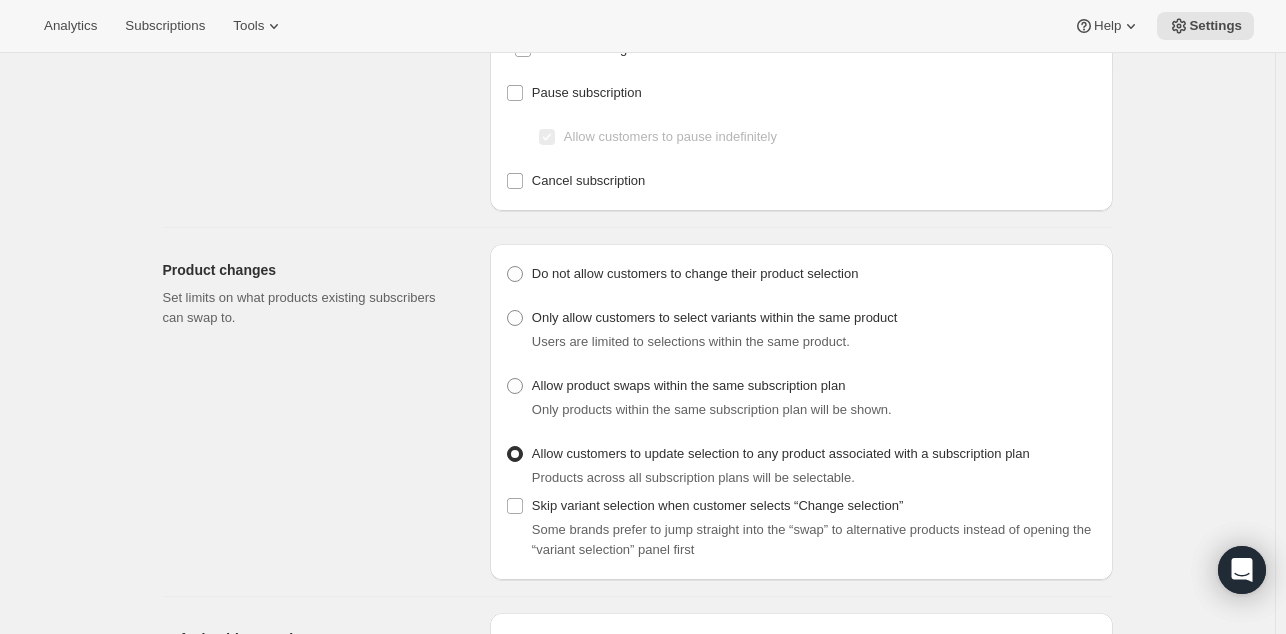 click on "Product changes Set limits on what products existing subscribers can swap to." at bounding box center [318, 412] 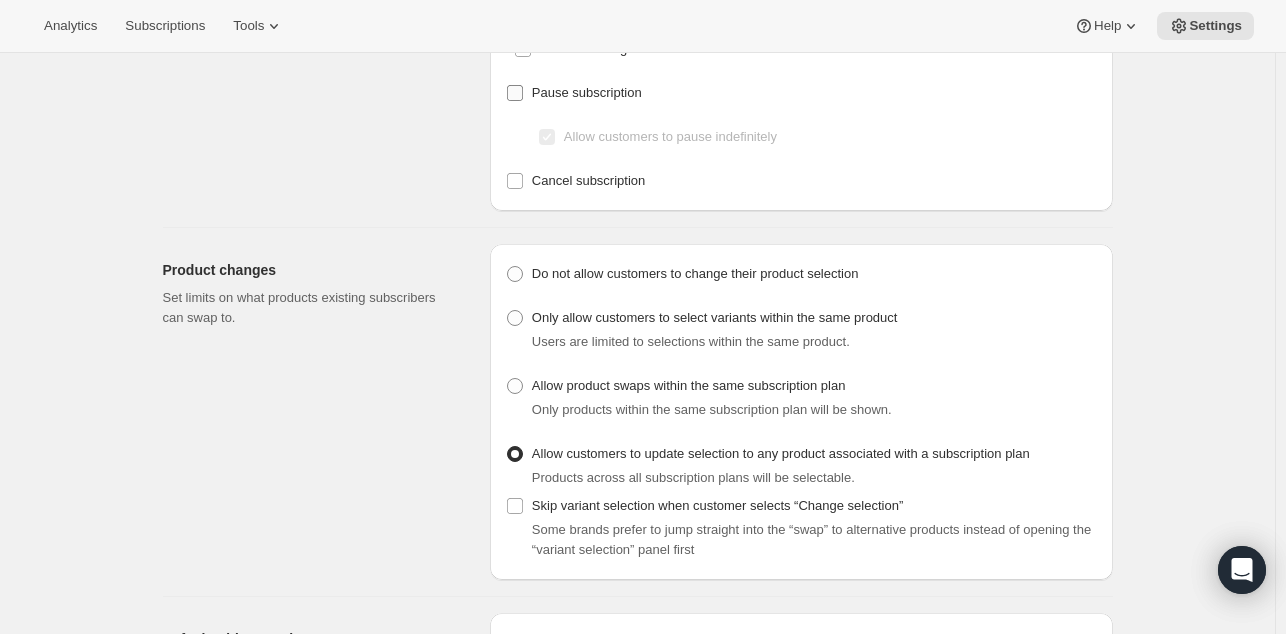 click on "Pause subscription" at bounding box center (515, 93) 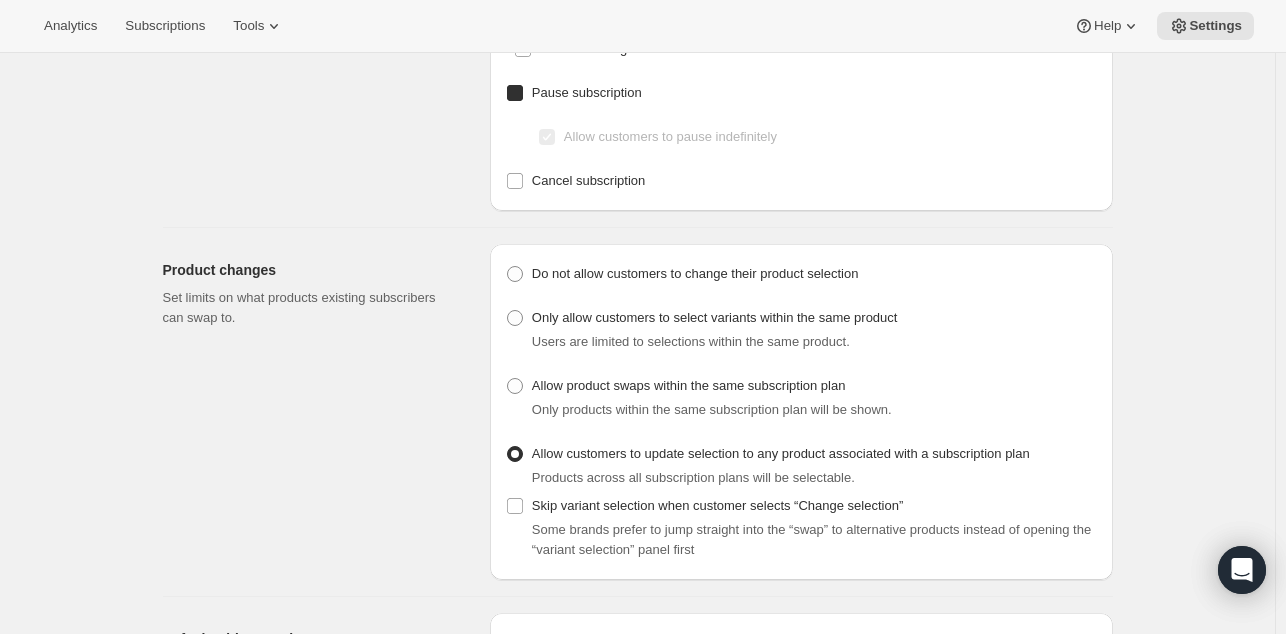 checkbox on "true" 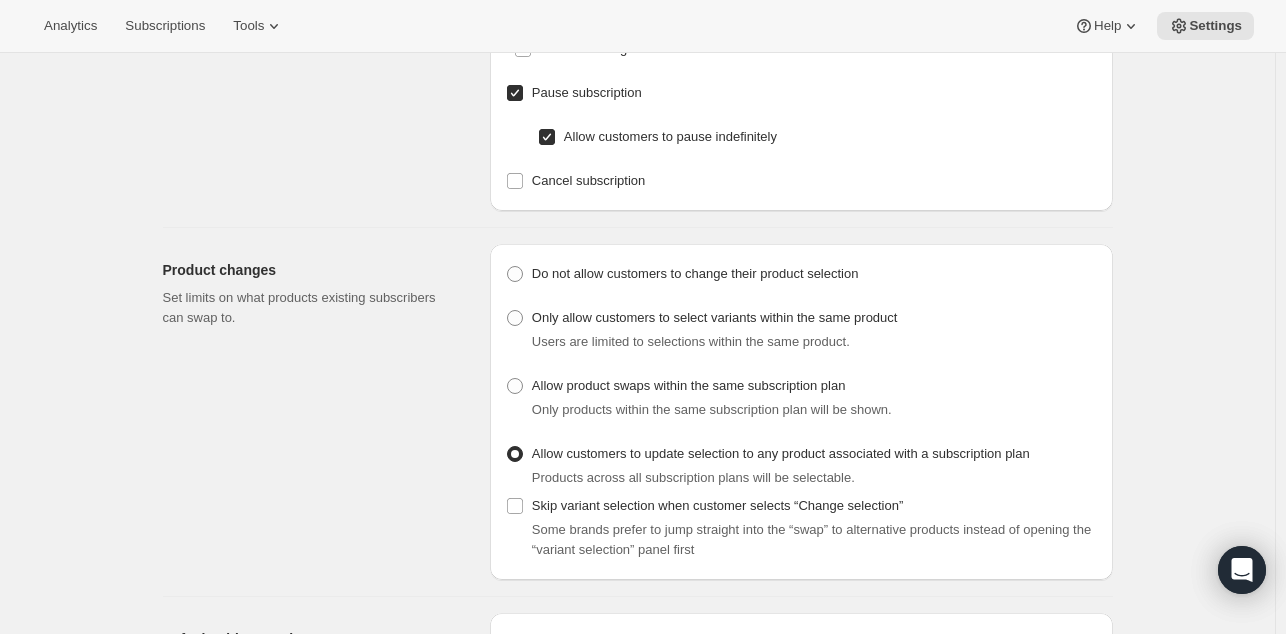 click on "Allow customers to pause indefinitely" at bounding box center (547, 137) 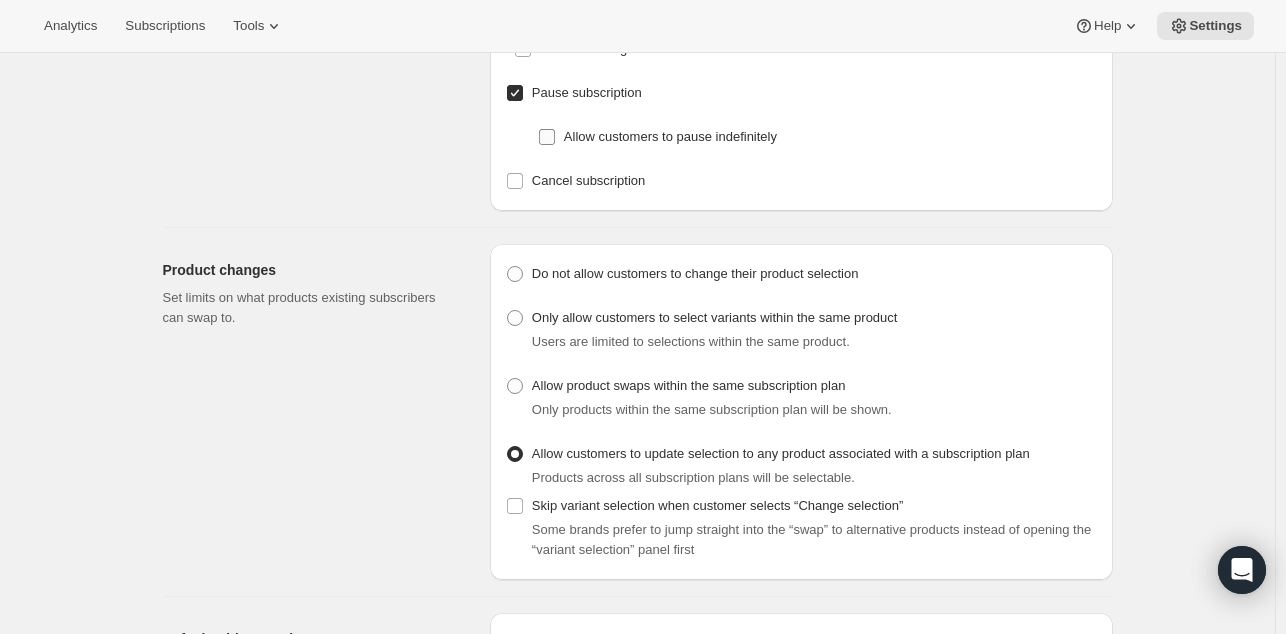 checkbox on "false" 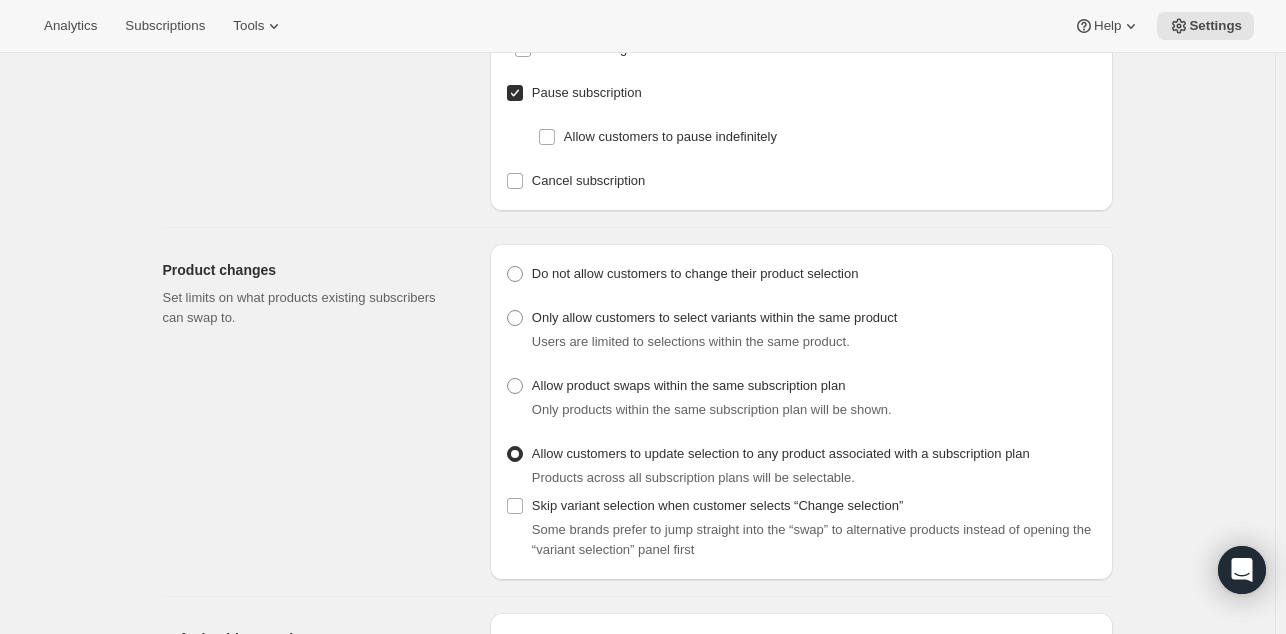 click on "Pause subscription" at bounding box center [515, 93] 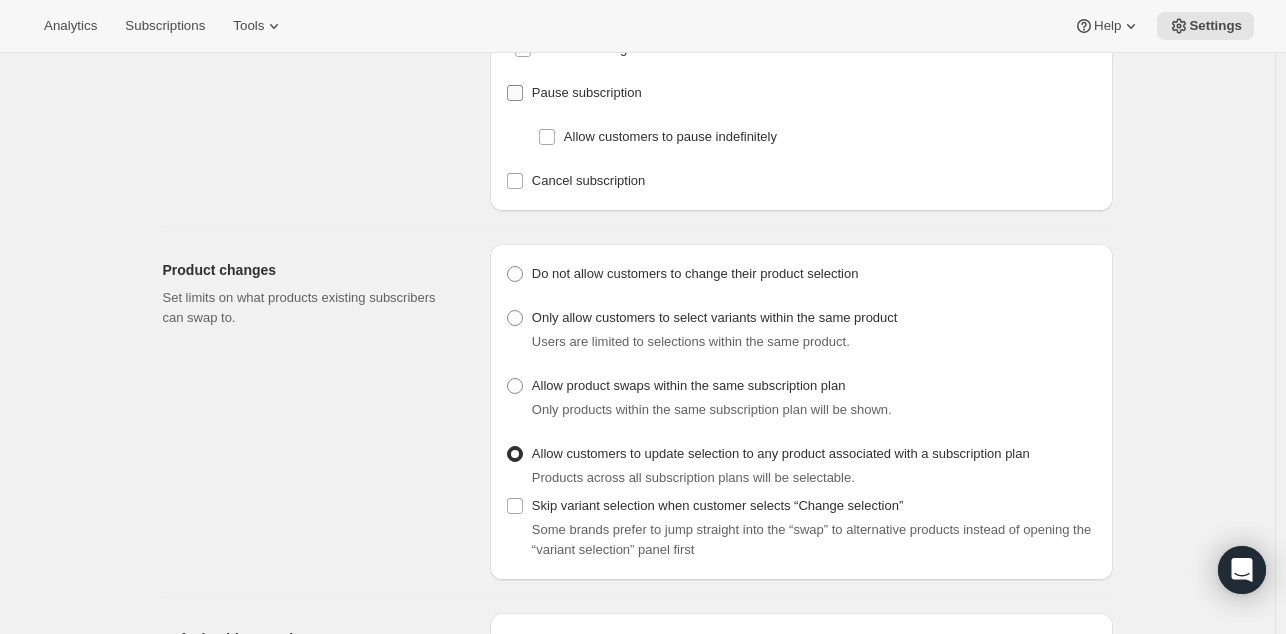 checkbox on "false" 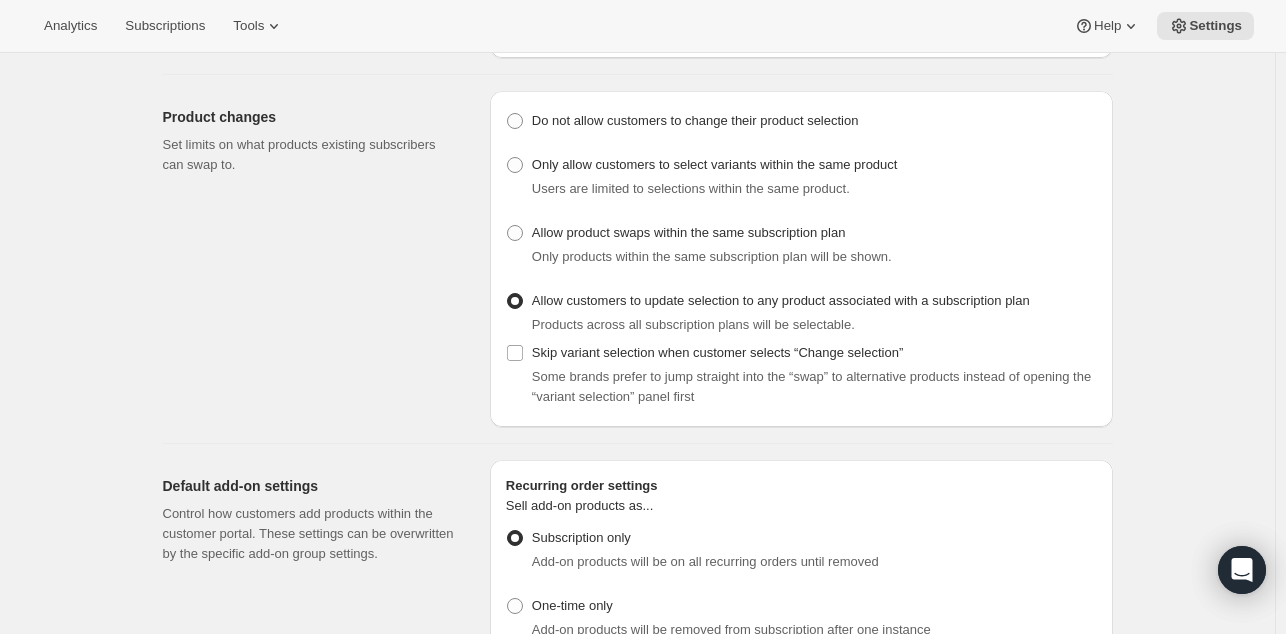 scroll, scrollTop: 470, scrollLeft: 0, axis: vertical 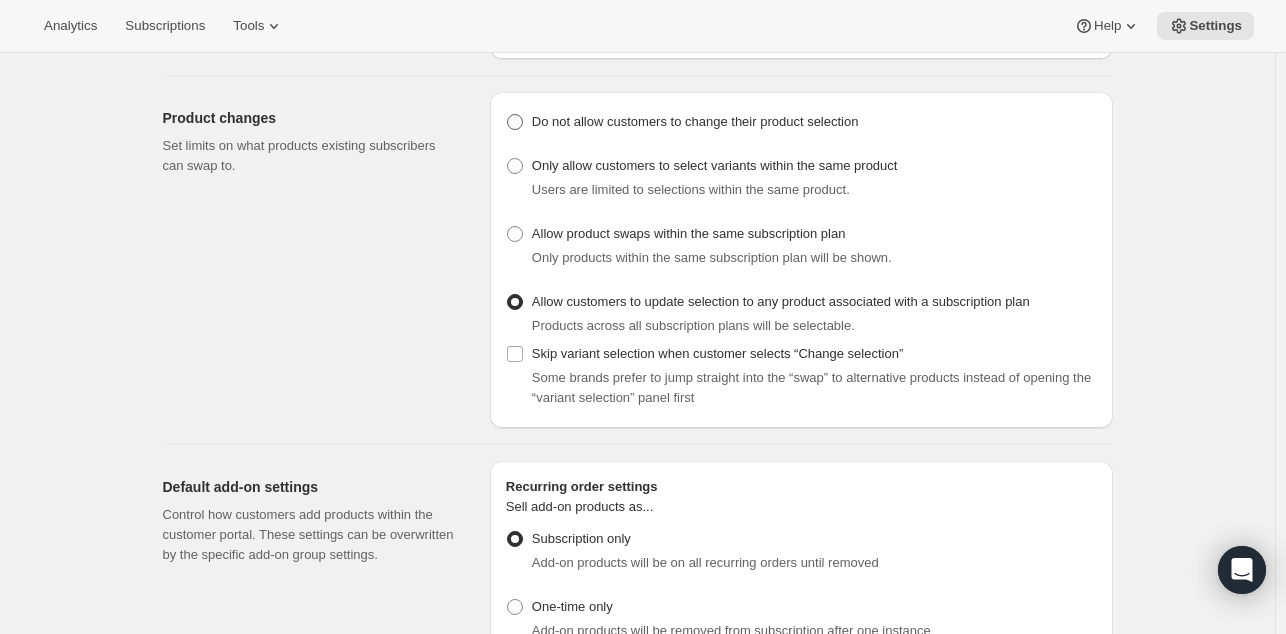click at bounding box center [515, 122] 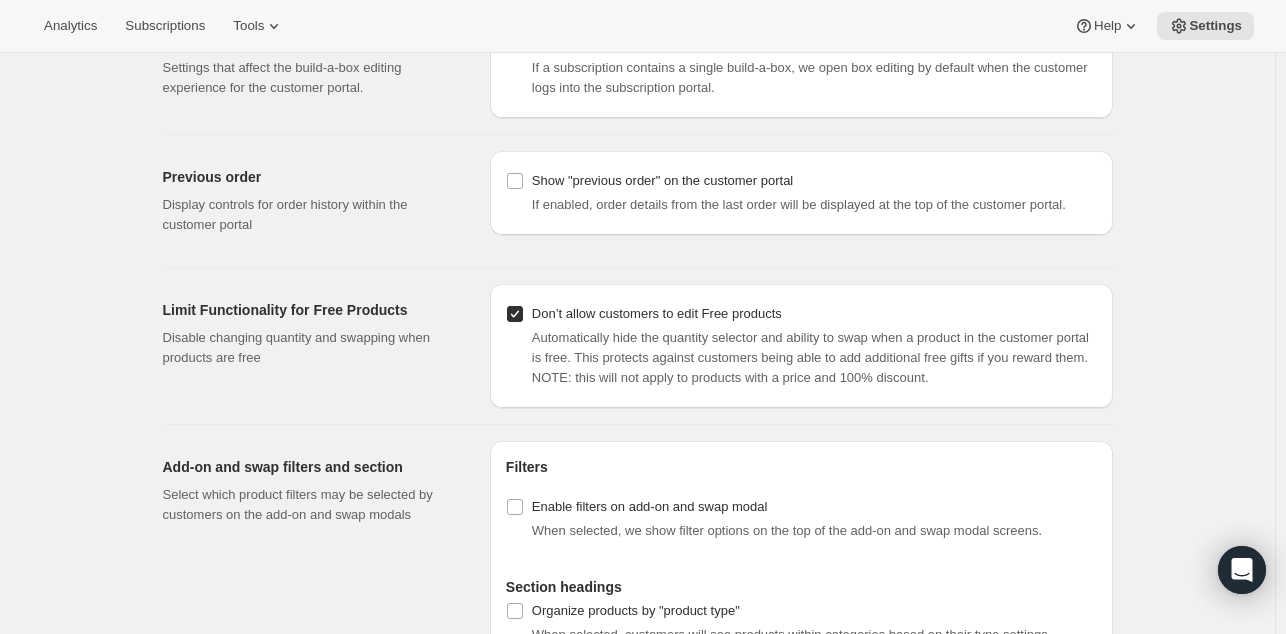 scroll, scrollTop: 1994, scrollLeft: 0, axis: vertical 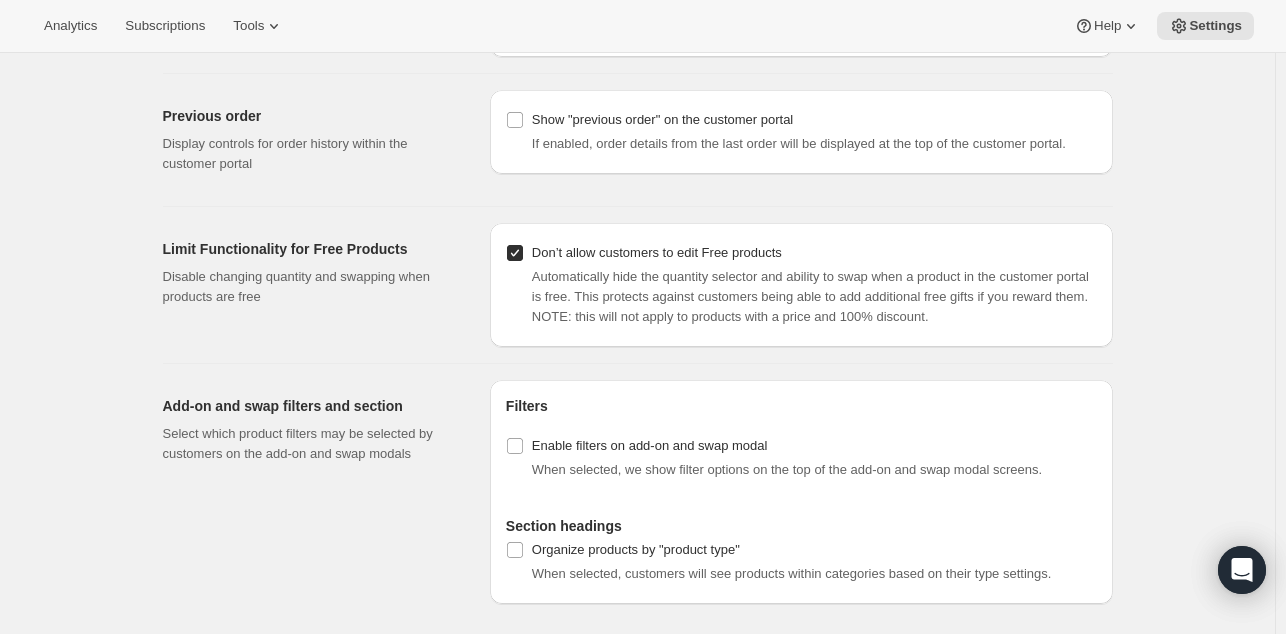 click on "Customer Portal Controls. This page is ready Customer Portal Controls Hide/Show subscription controls With these settings, you have full control of what options are available to customers for managing their own subscriptions Enable customers to… Edit frequency of recurring orders Allow customers to create their own frequency Reschedule next order Skip next Order now Edit next billing date Pause subscription Allow customers to pause indefinitely Cancel subscription Product changes Set limits on what products existing subscribers can swap to. Do not allow customers to change their product selection Only allow customers to select variants within the same product Users are limited to selections within the same product. Allow product swaps within the same subscription plan Only products within the same subscription plan will be shown. Allow customers to update selection to any product associated with a subscription plan Products across all subscription plans will be selectable. Default add-on settings % Type" at bounding box center (637, -653) 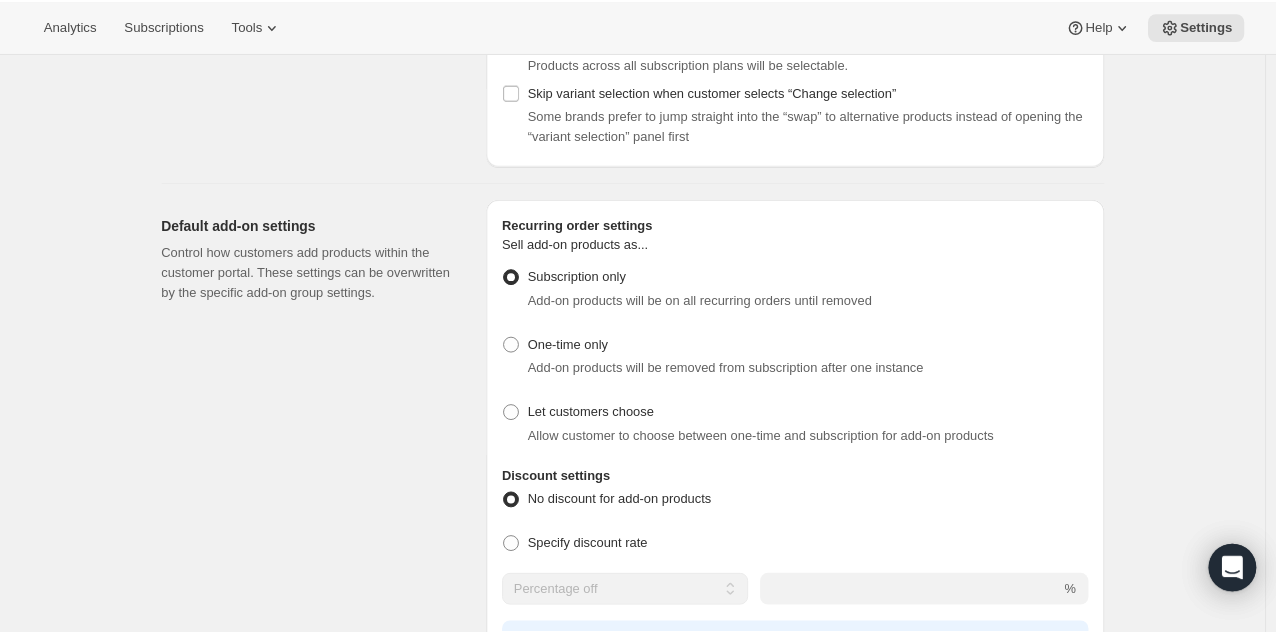 scroll, scrollTop: 0, scrollLeft: 0, axis: both 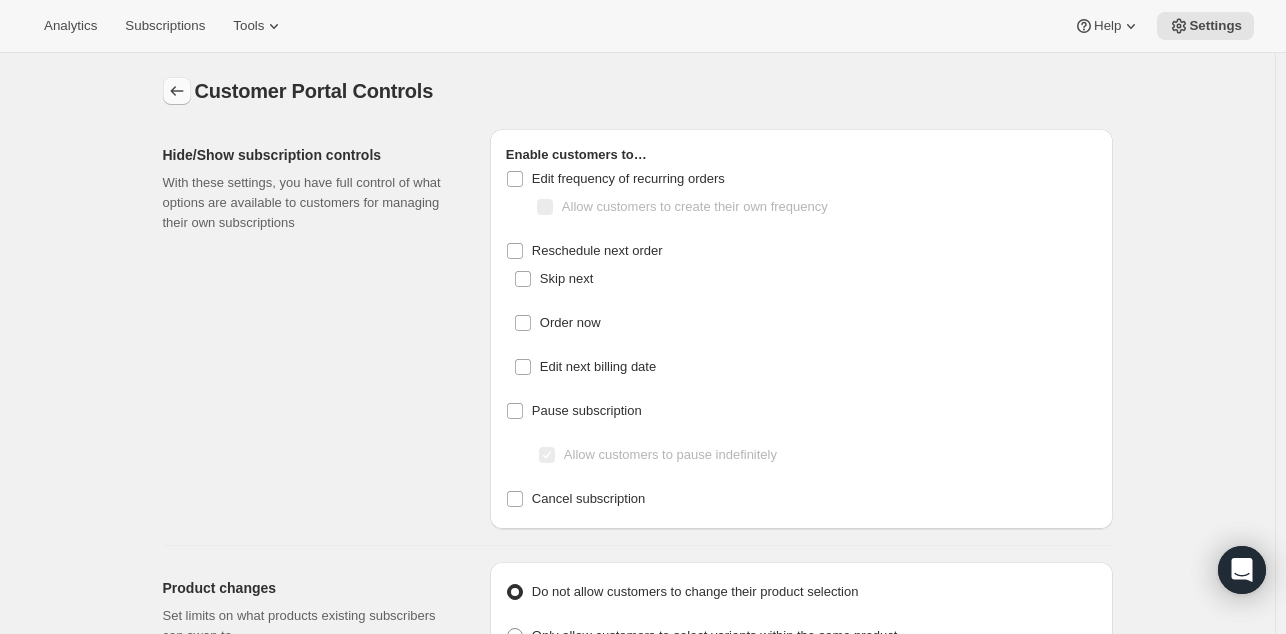 click 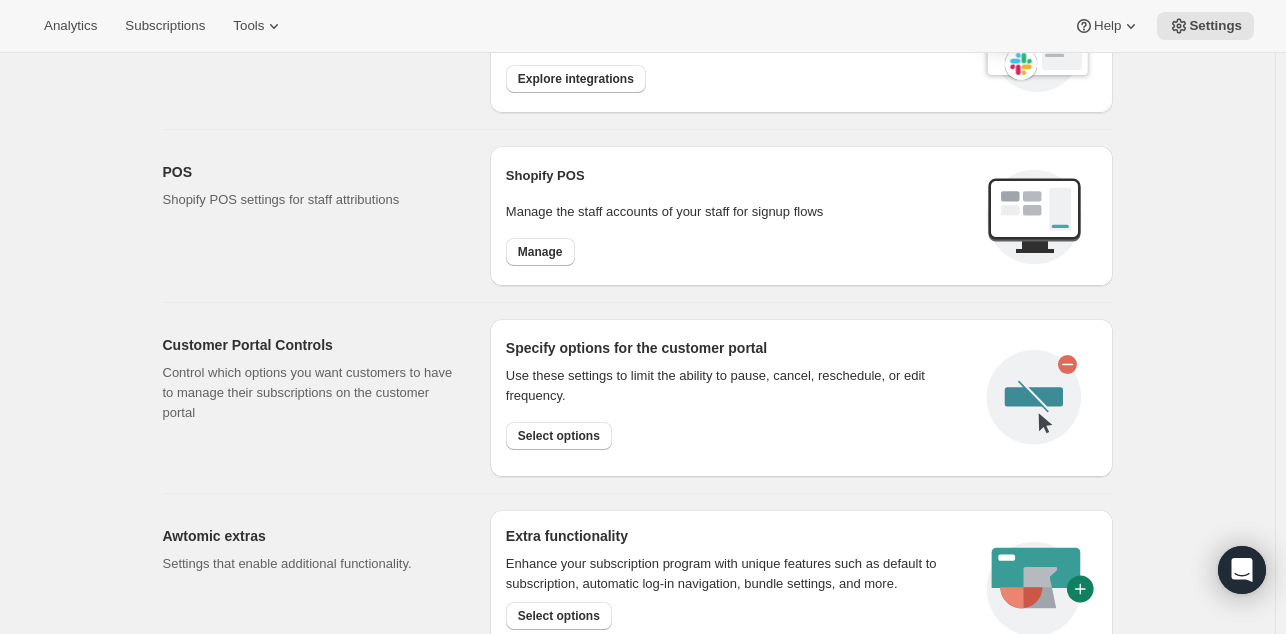 scroll, scrollTop: 768, scrollLeft: 0, axis: vertical 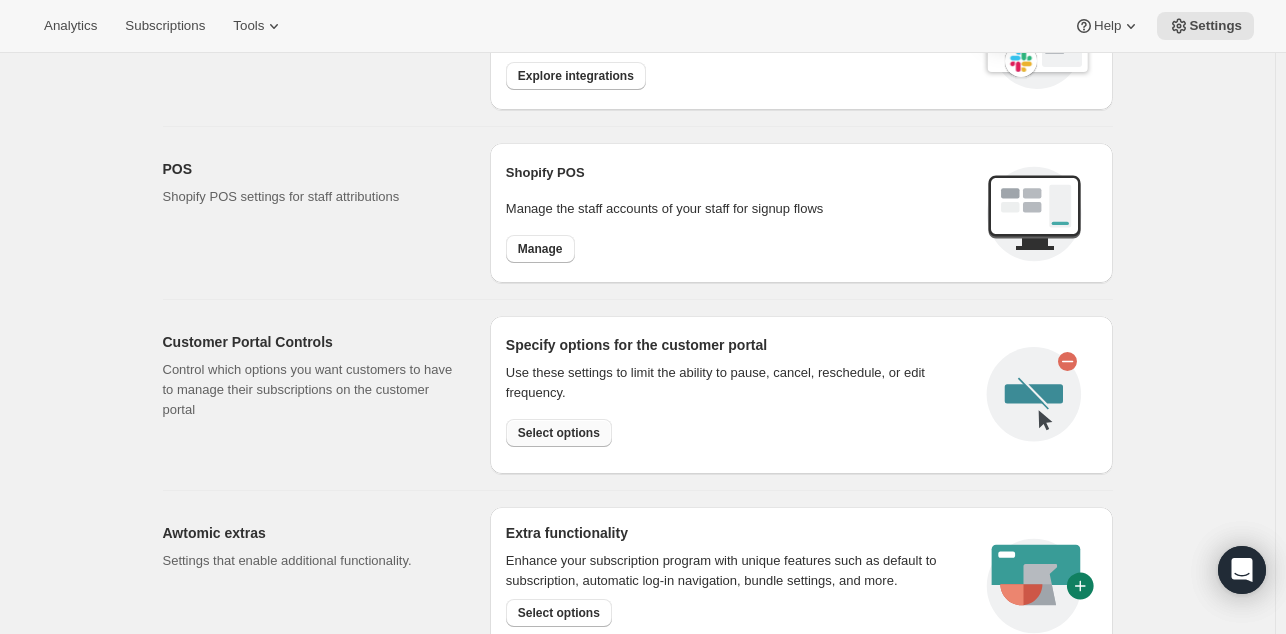 click on "Select options" at bounding box center [559, 433] 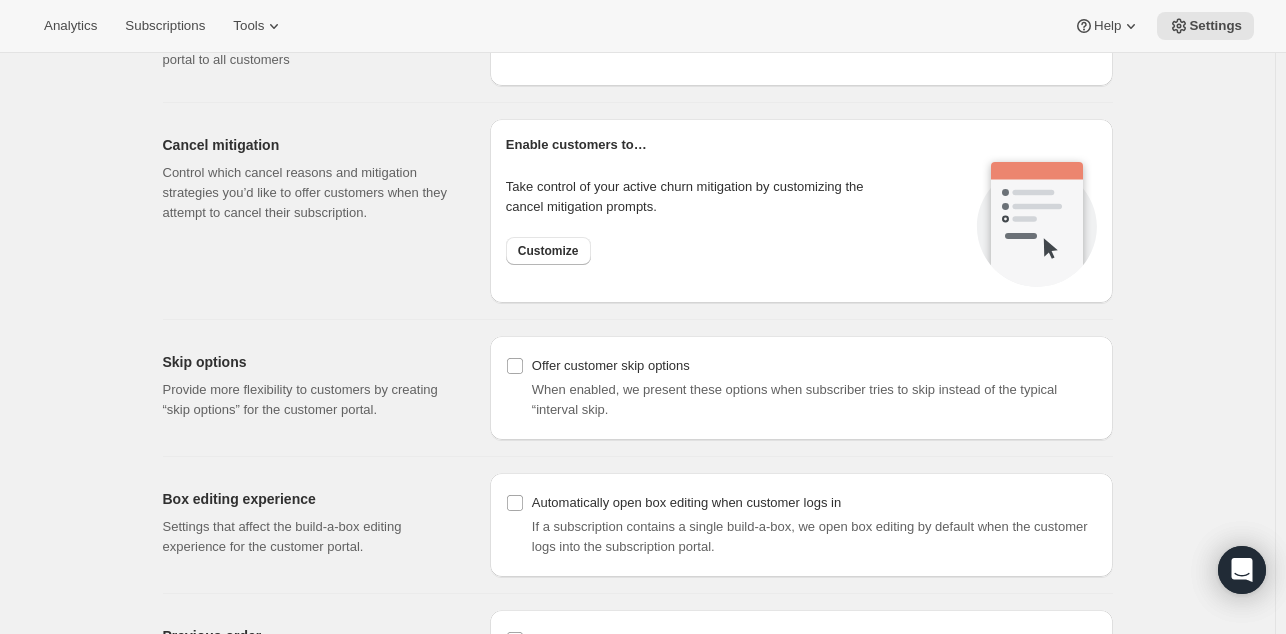scroll, scrollTop: 1475, scrollLeft: 0, axis: vertical 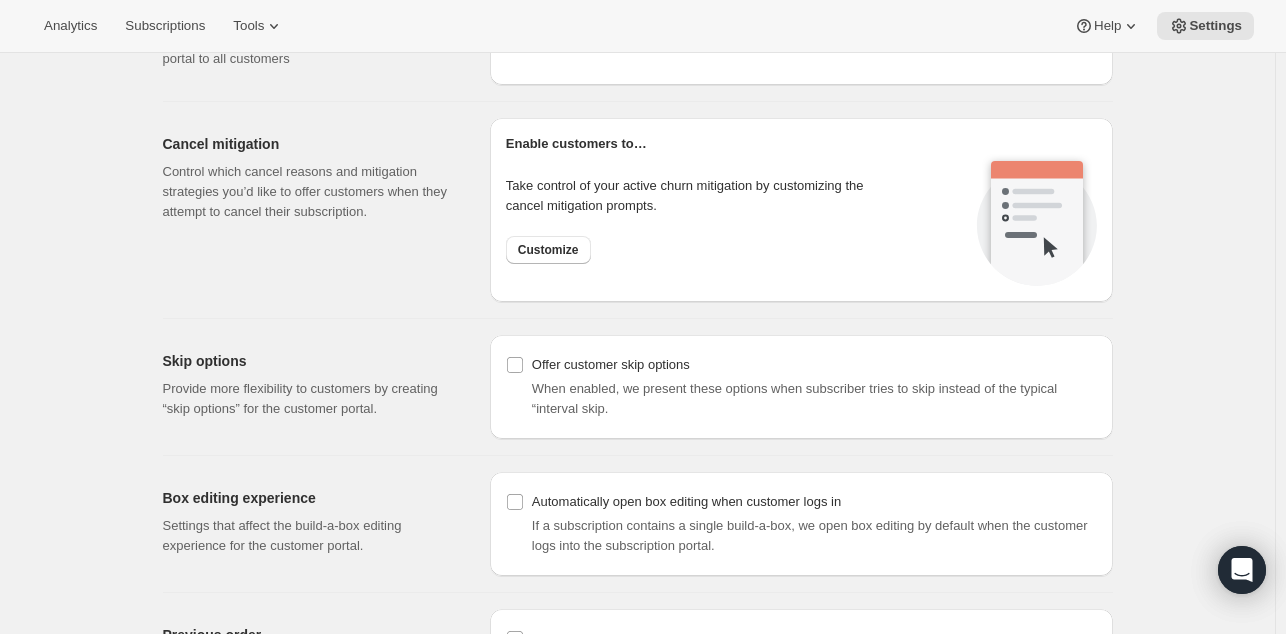click on "Customer Portal Controls. This page is ready Customer Portal Controls Hide/Show subscription controls With these settings, you have full control of what options are available to customers for managing their own subscriptions Enable customers to… Edit frequency of recurring orders Allow customers to create their own frequency Reschedule next order Skip next Order now Edit next billing date Pause subscription Allow customers to pause indefinitely Cancel subscription Product changes Set limits on what products existing subscribers can swap to. Do not allow customers to change their product selection Only allow customers to select variants within the same product Users are limited to selections within the same product. Allow product swaps within the same subscription plan Only products within the same subscription plan will be shown. Allow customers to update selection to any product associated with a subscription plan Products across all subscription plans will be selectable. Default add-on settings % Type" at bounding box center (637, -134) 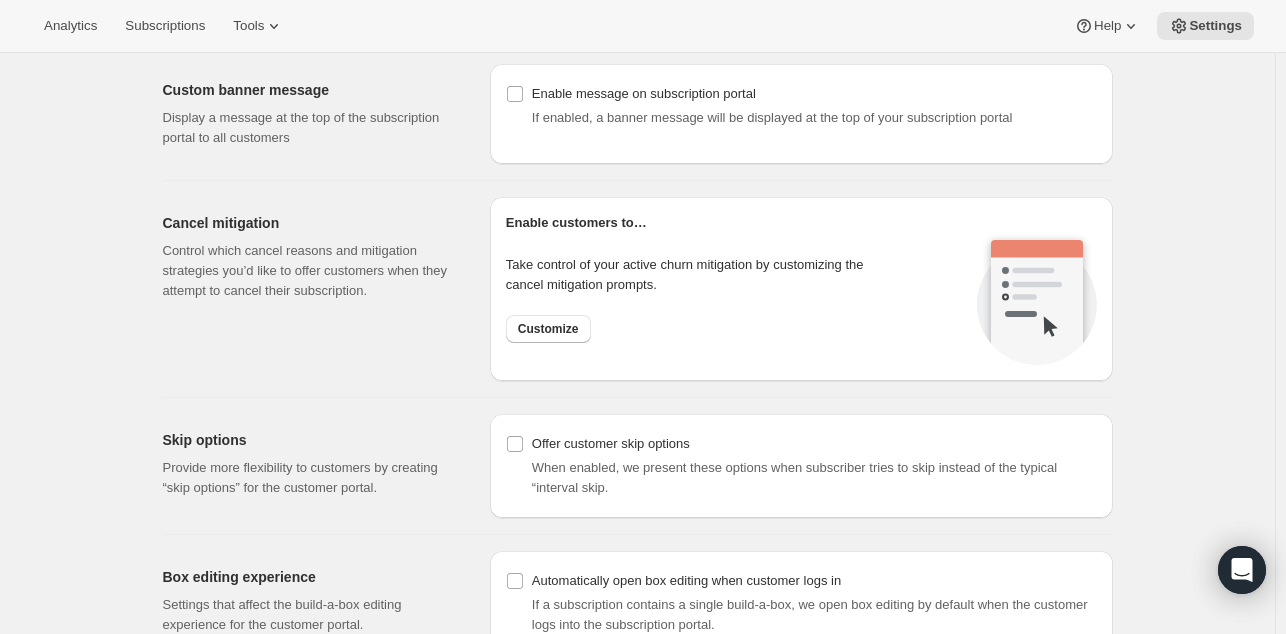 scroll, scrollTop: 1443, scrollLeft: 0, axis: vertical 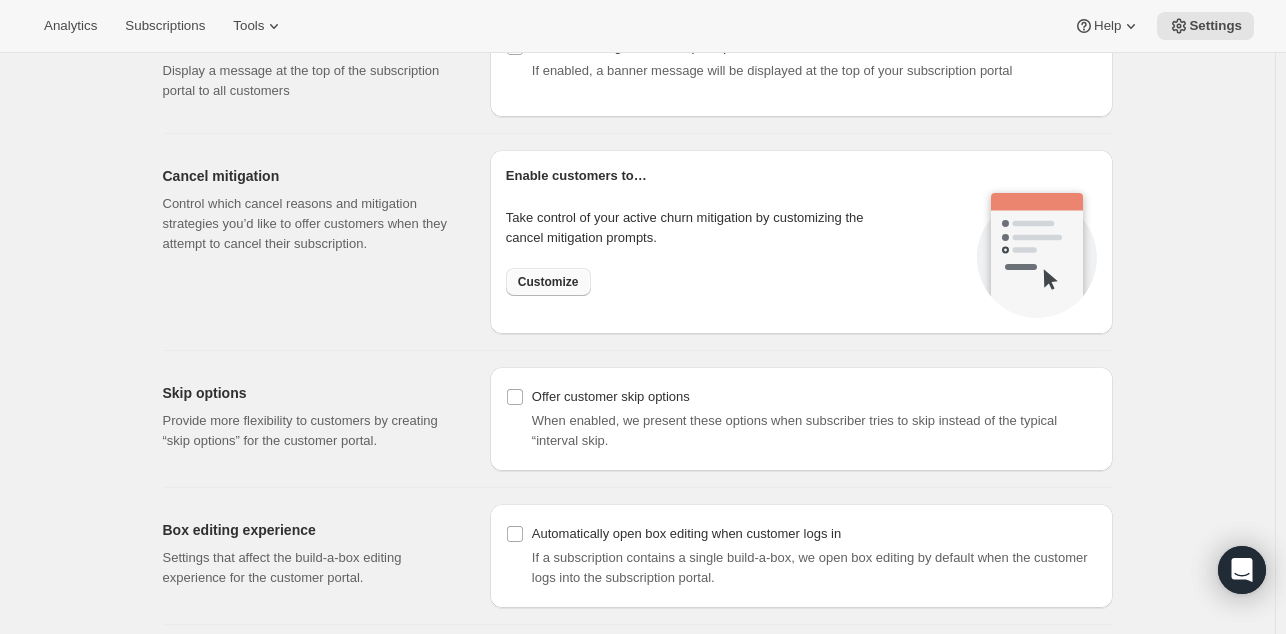 click on "Customize" at bounding box center (548, 282) 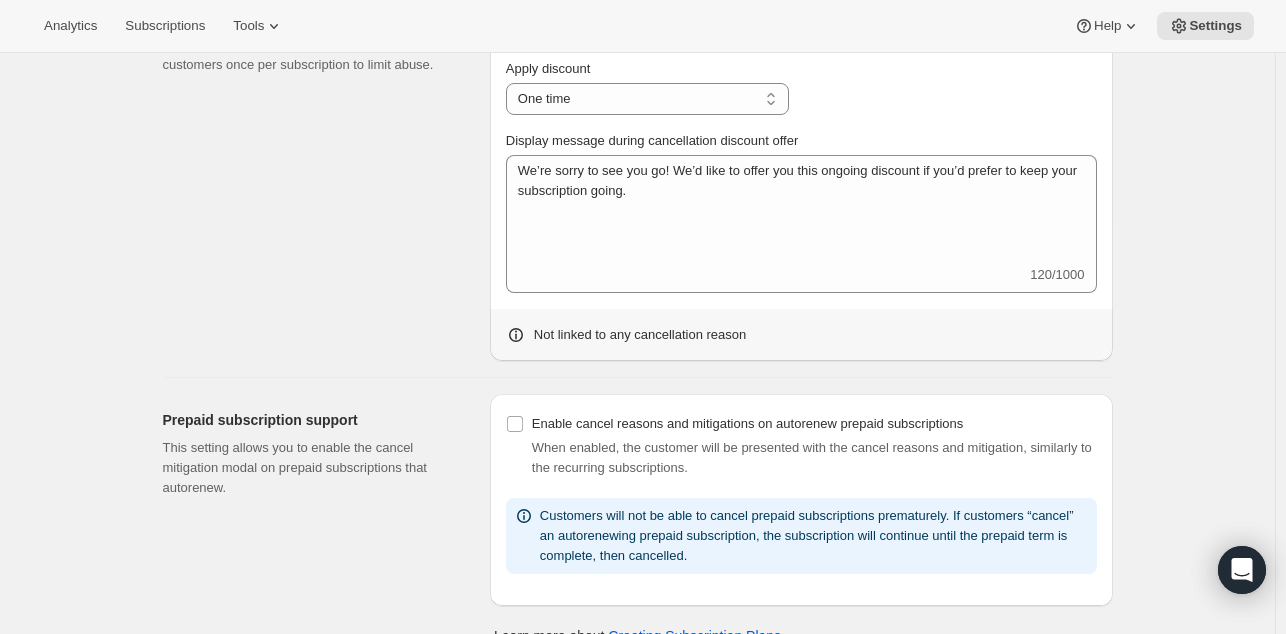 scroll, scrollTop: 1052, scrollLeft: 0, axis: vertical 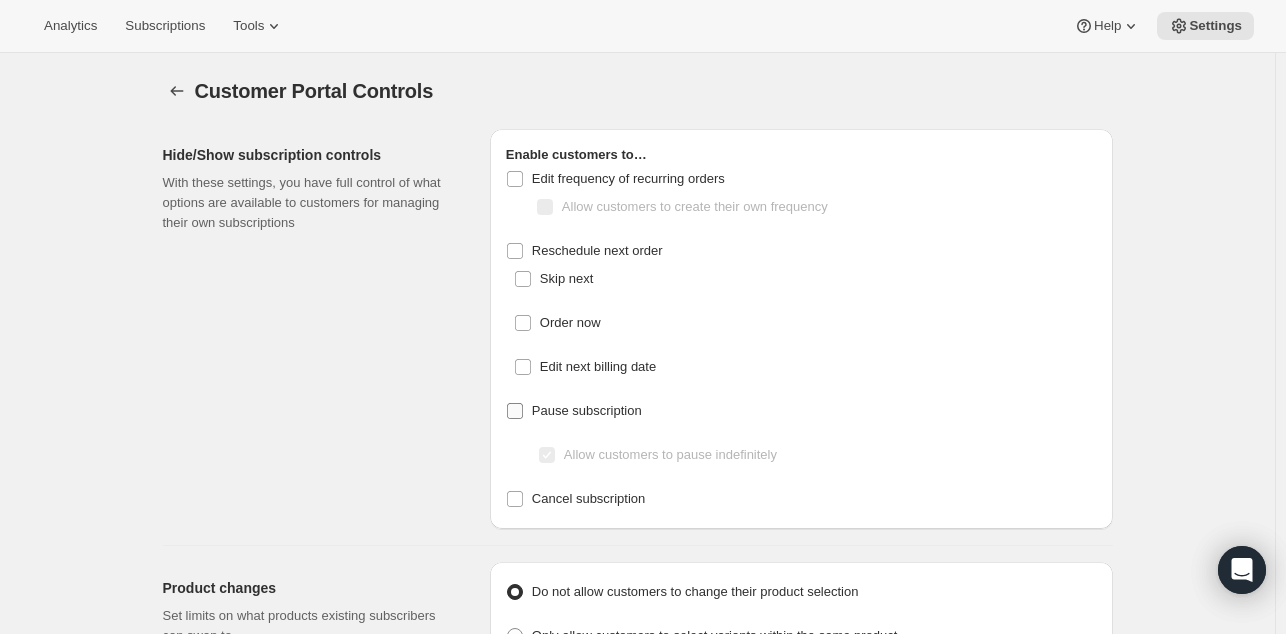 click on "Pause subscription" at bounding box center (515, 411) 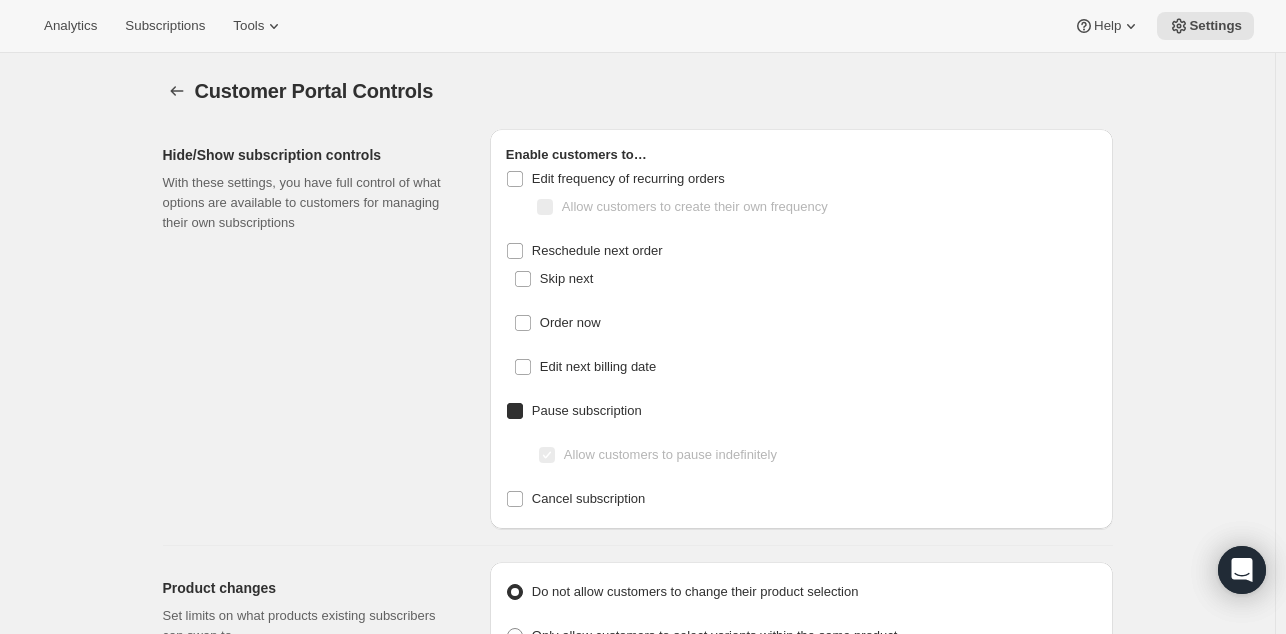 checkbox on "true" 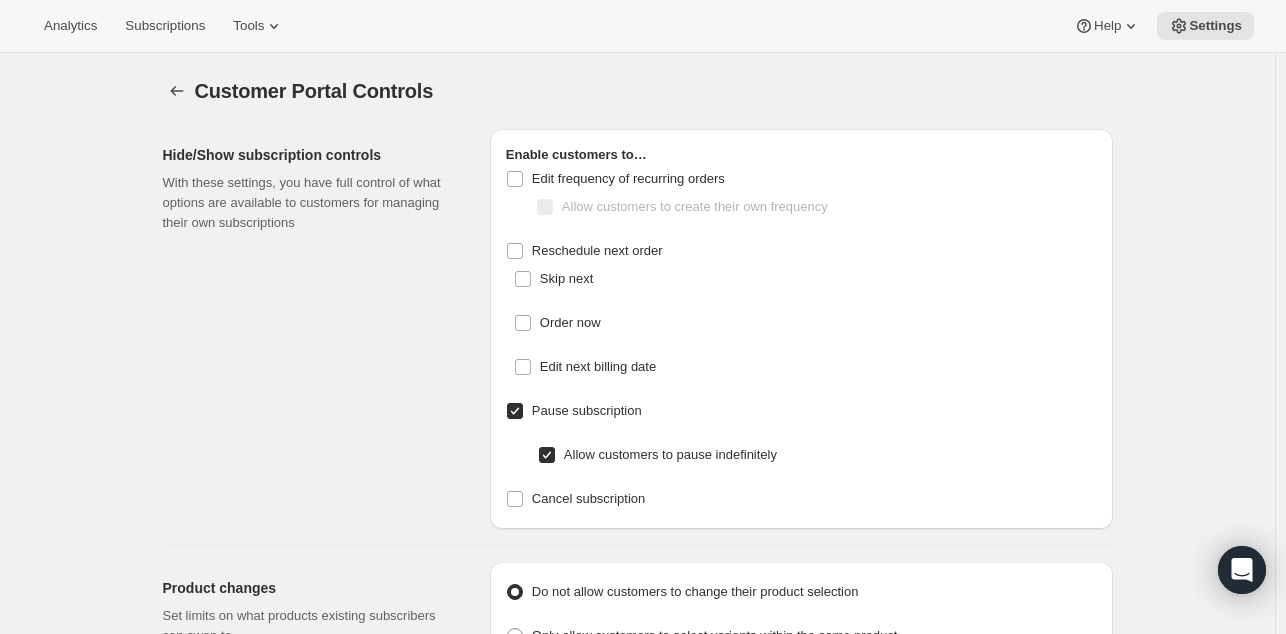 click on "Allow customers to pause indefinitely" at bounding box center (547, 455) 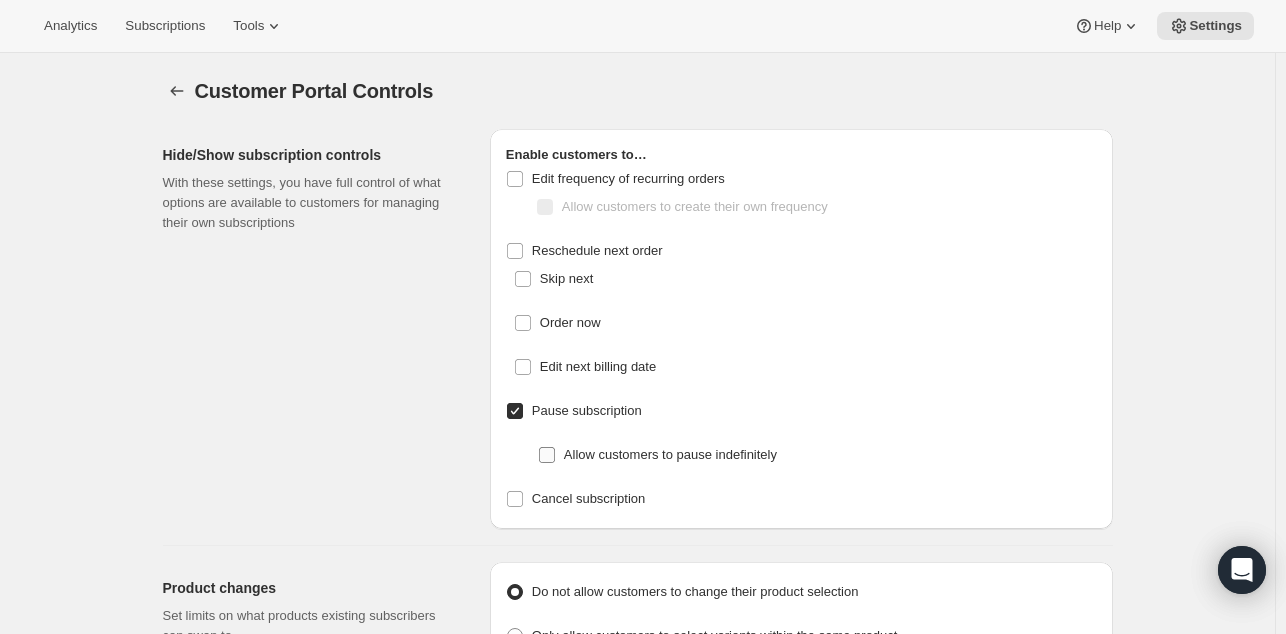 checkbox on "false" 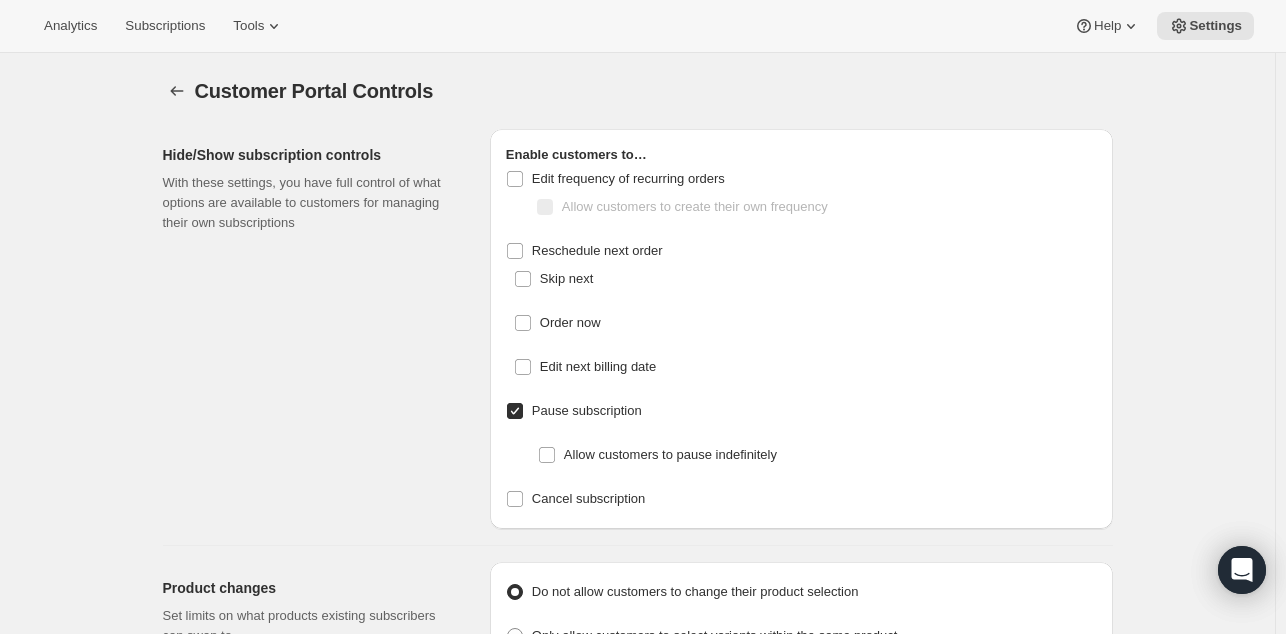 click on "Pause subscription" at bounding box center [515, 411] 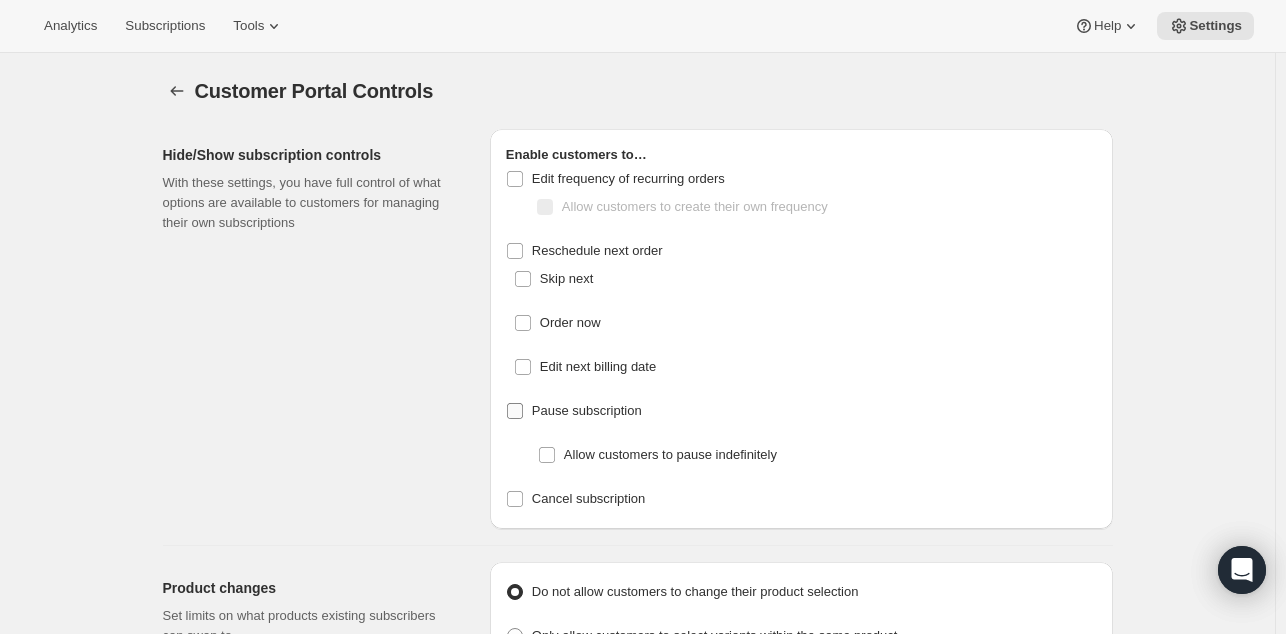 checkbox on "false" 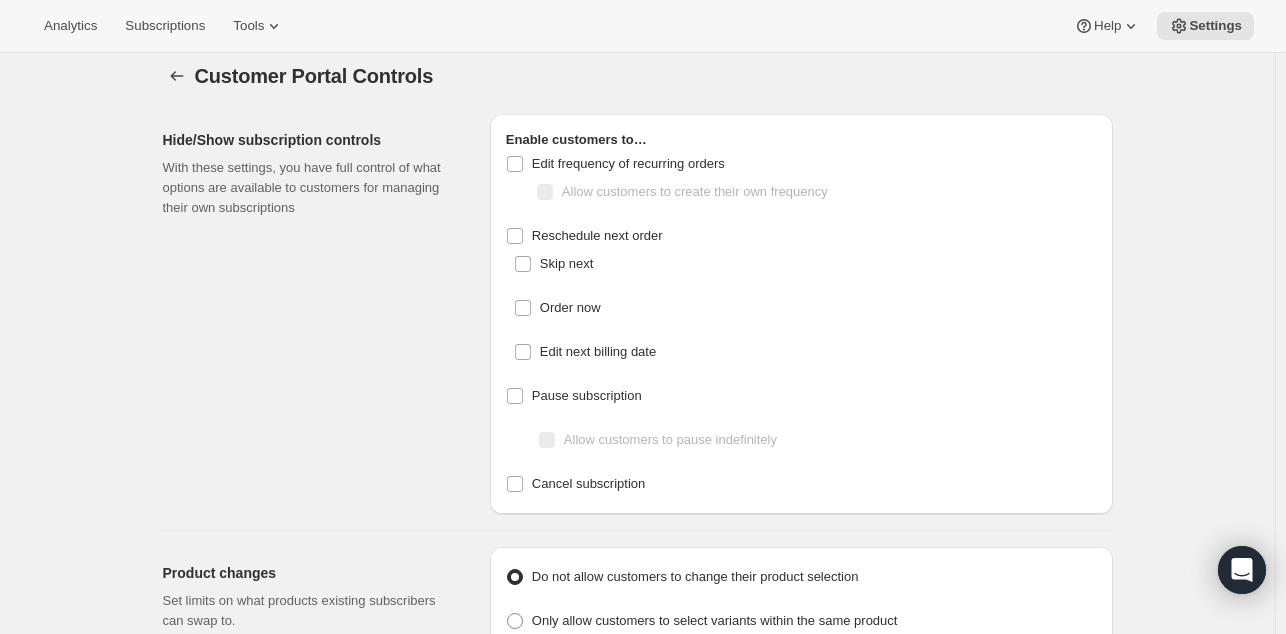 scroll, scrollTop: 0, scrollLeft: 0, axis: both 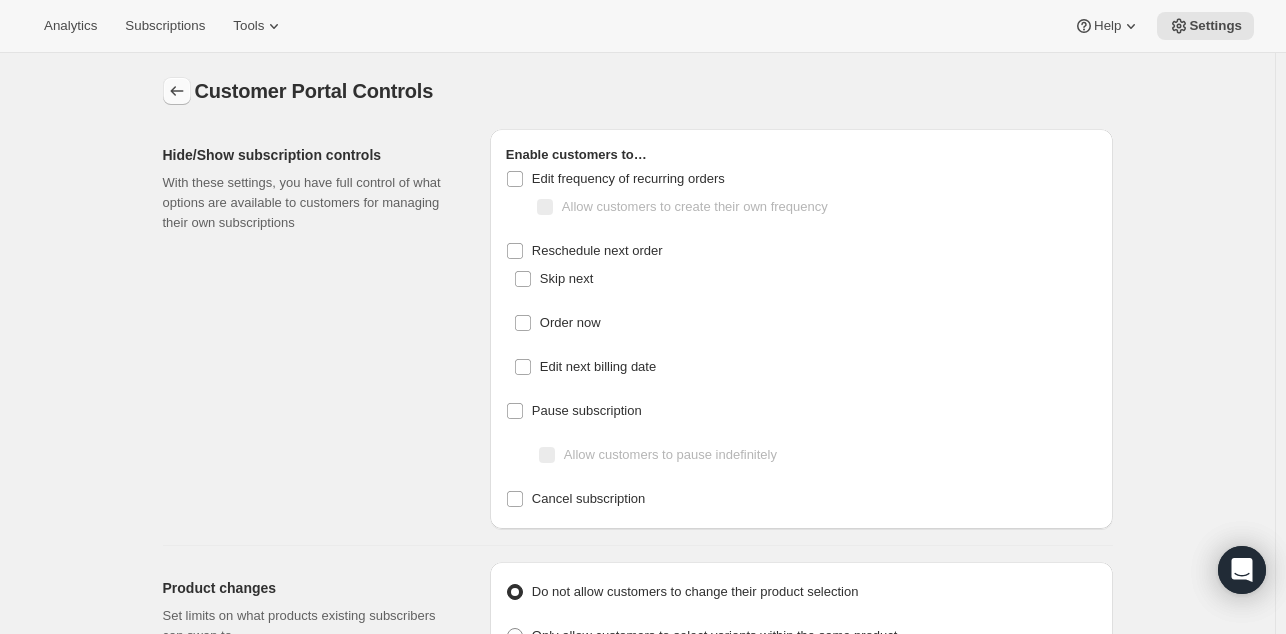 click 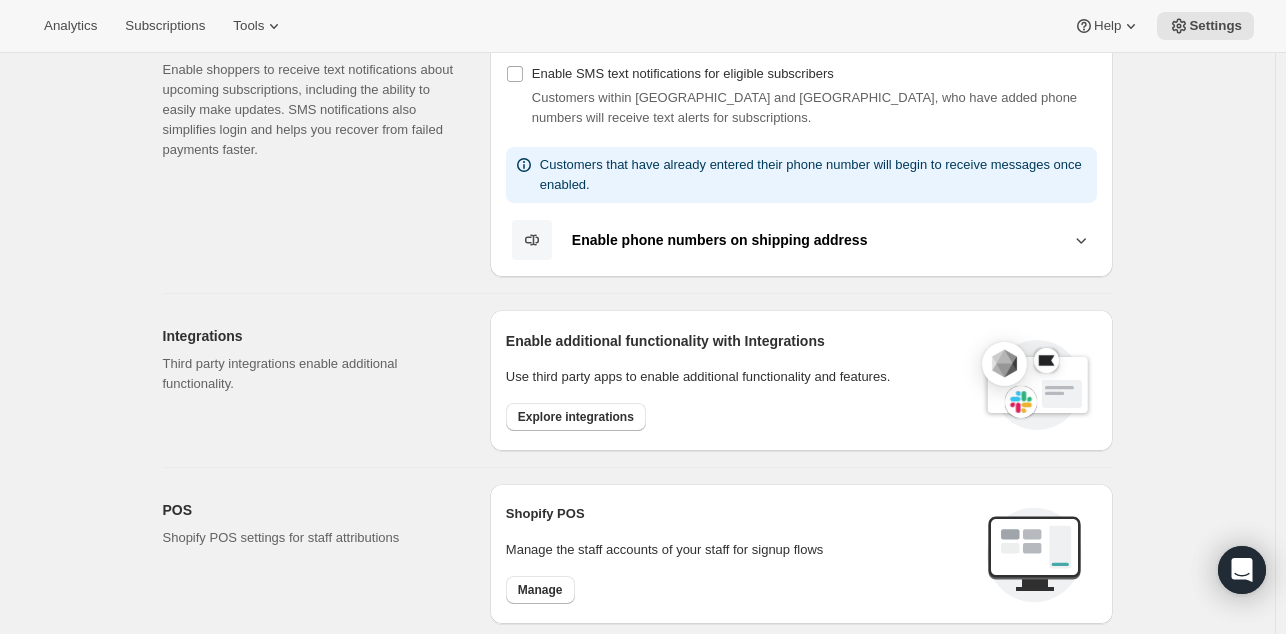 scroll, scrollTop: 0, scrollLeft: 0, axis: both 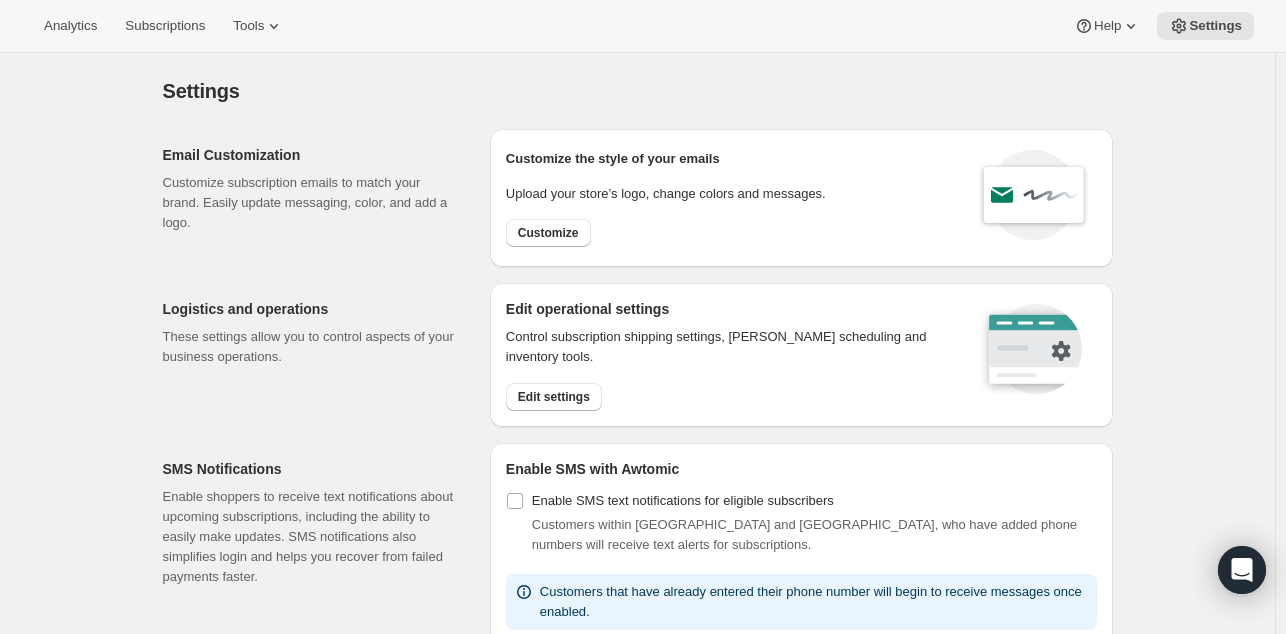 click on "Settings" at bounding box center [638, 91] 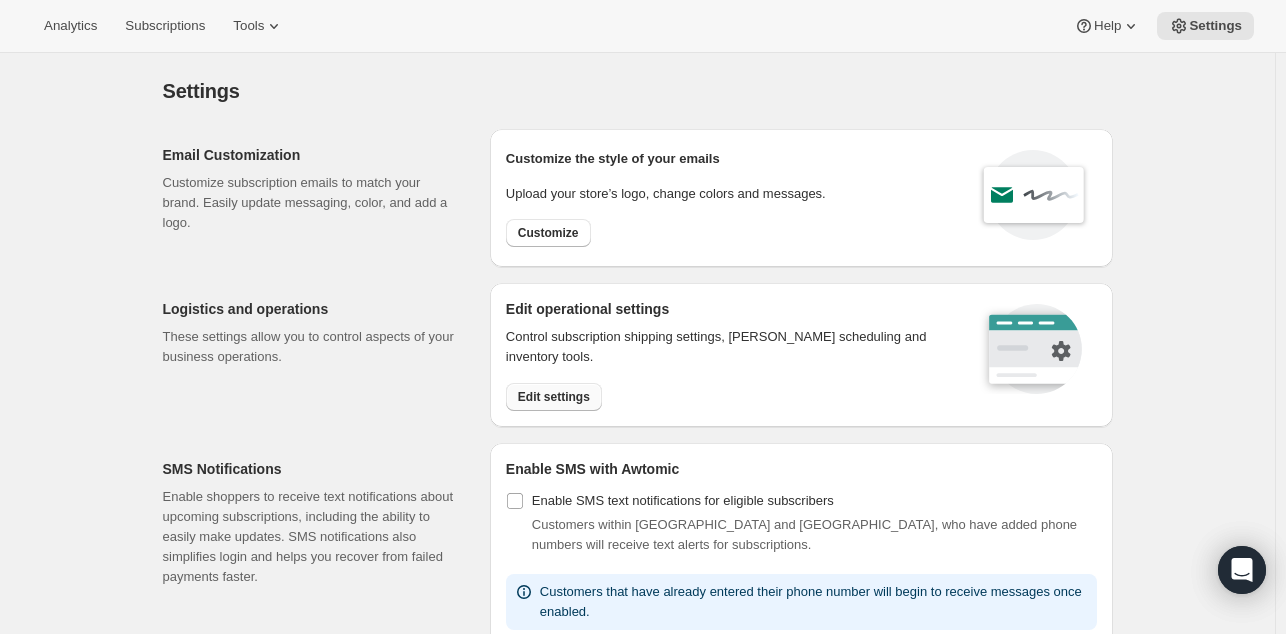 click on "Edit settings" at bounding box center [554, 397] 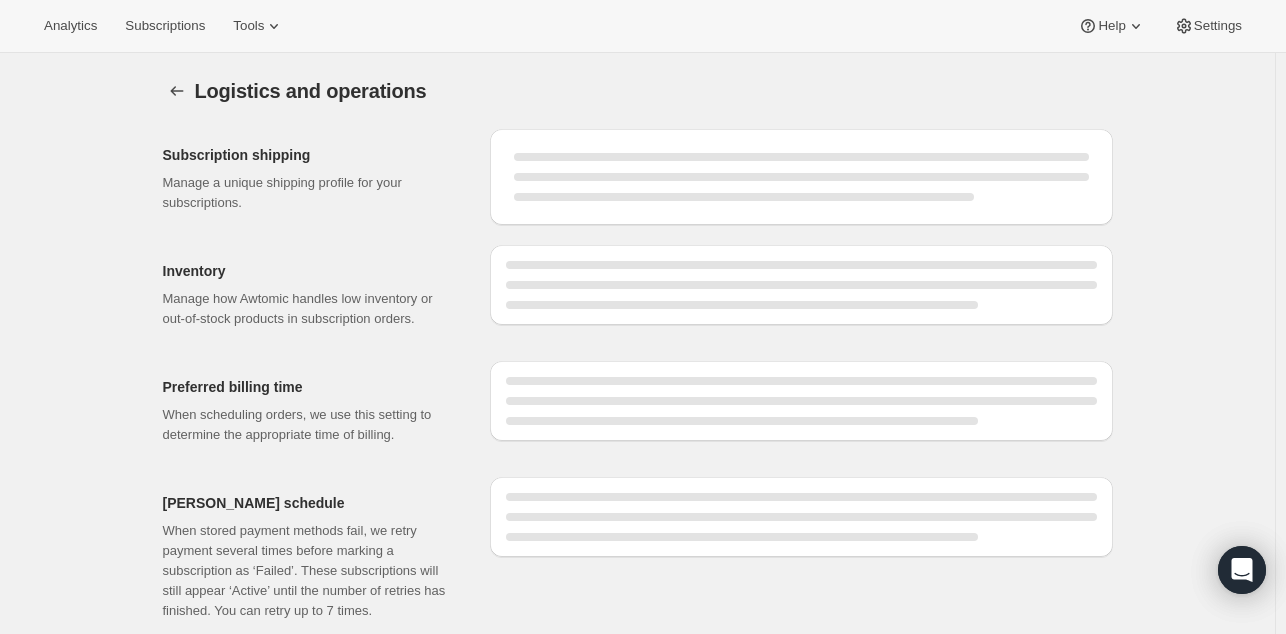 select on "DAY" 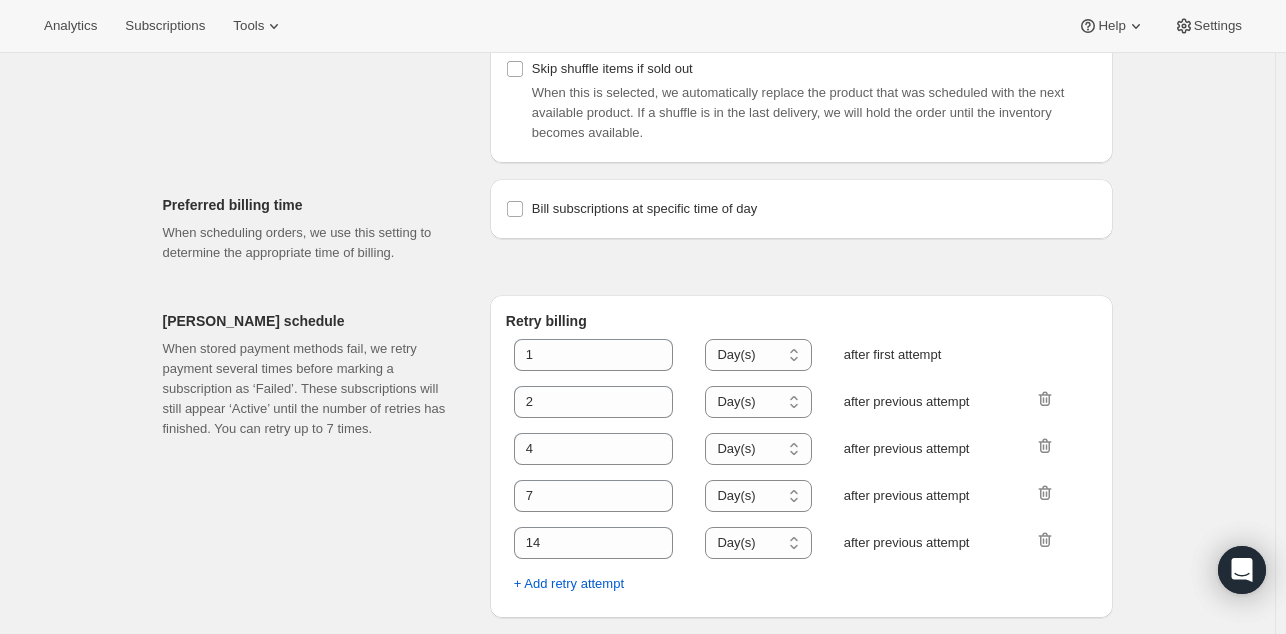 scroll, scrollTop: 0, scrollLeft: 0, axis: both 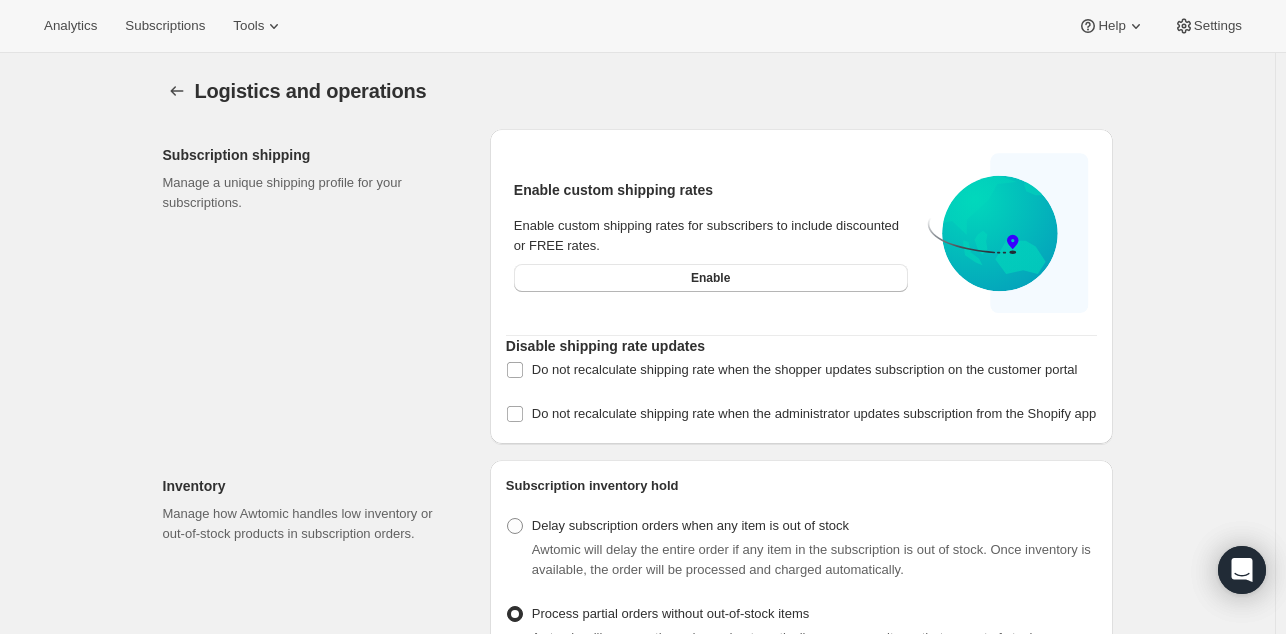 click at bounding box center (179, 91) 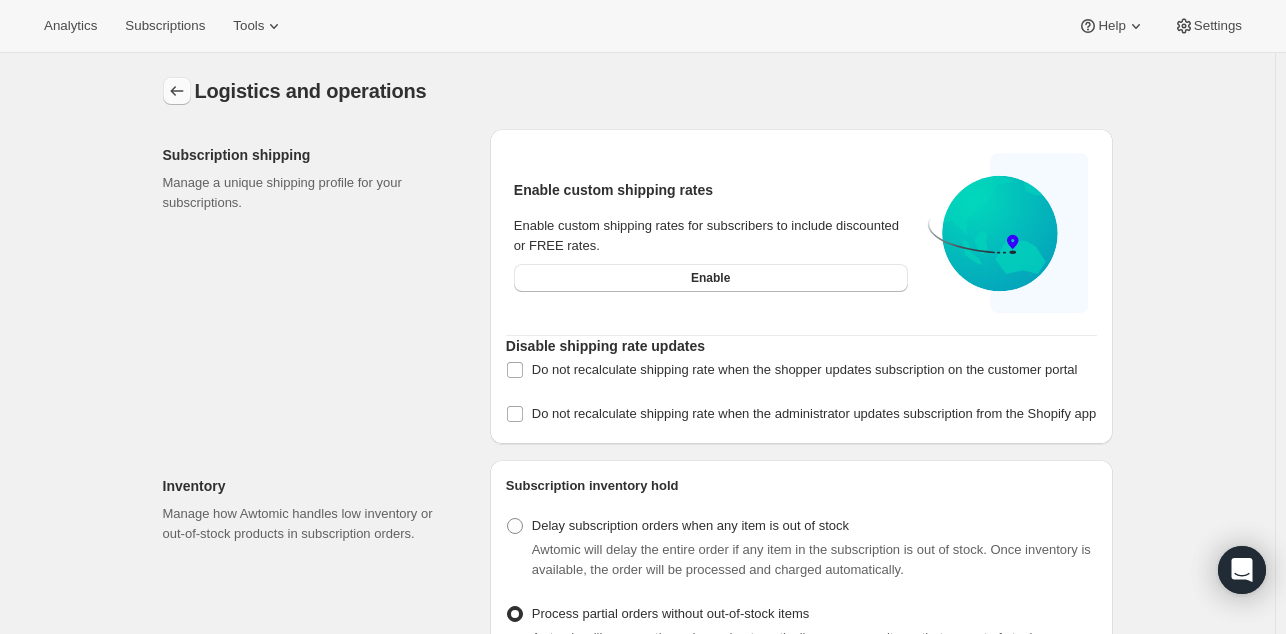 click 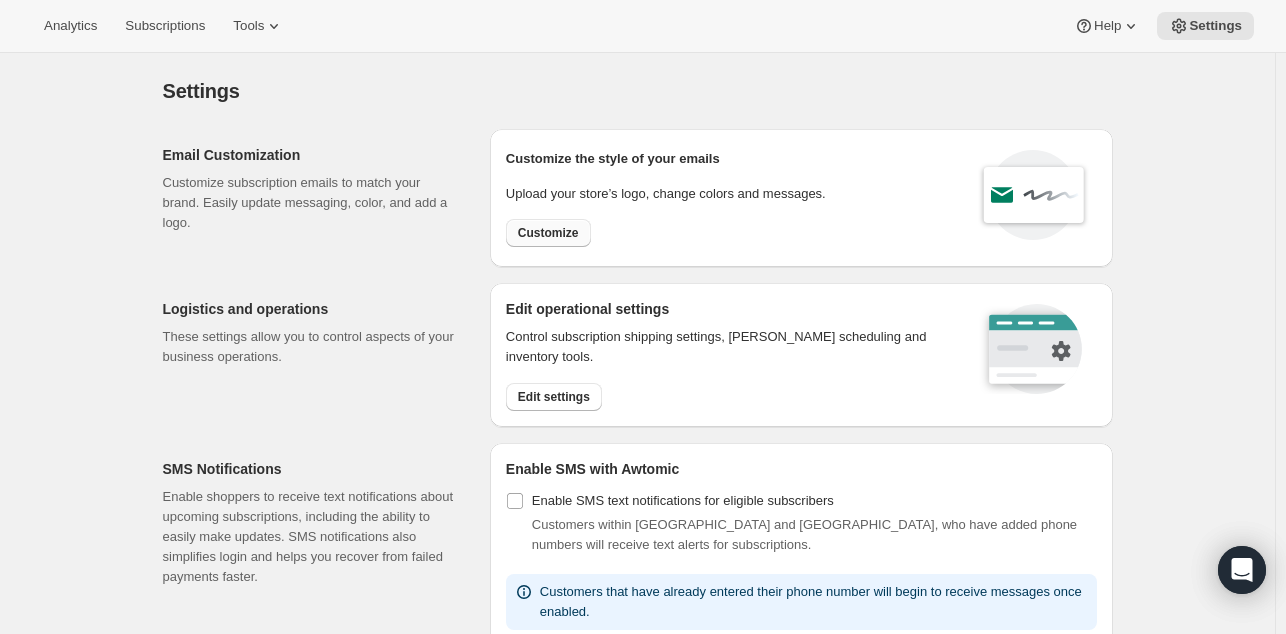 click on "Customize" at bounding box center (548, 233) 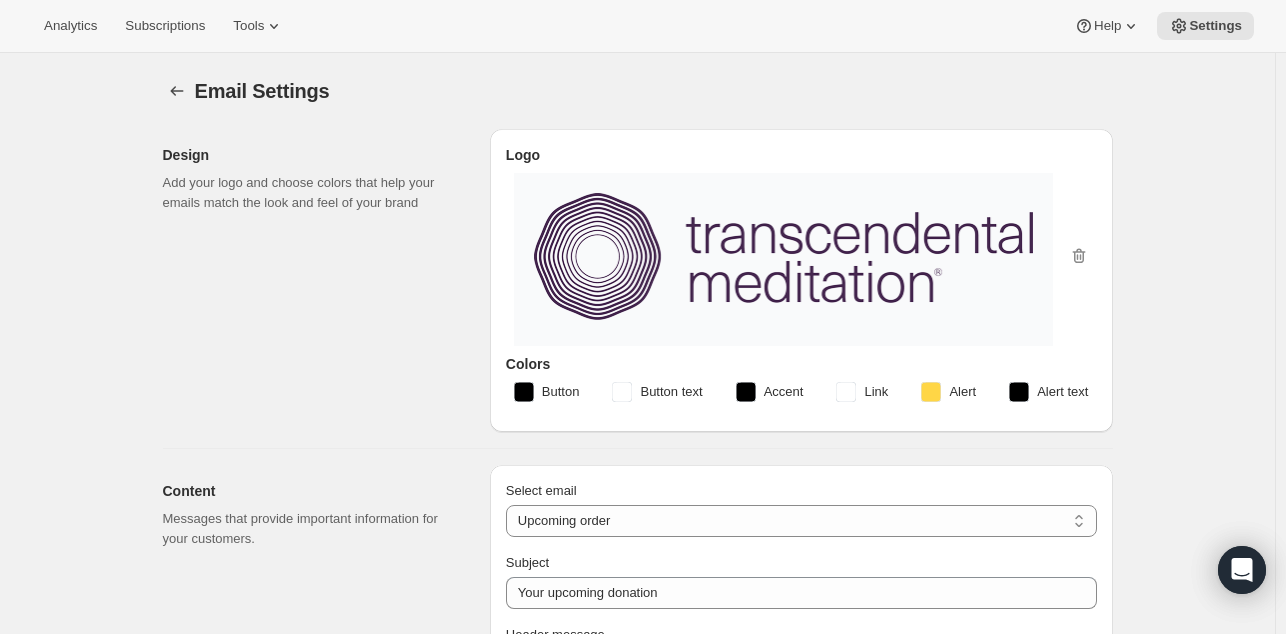 type on "Your upcoming donation" 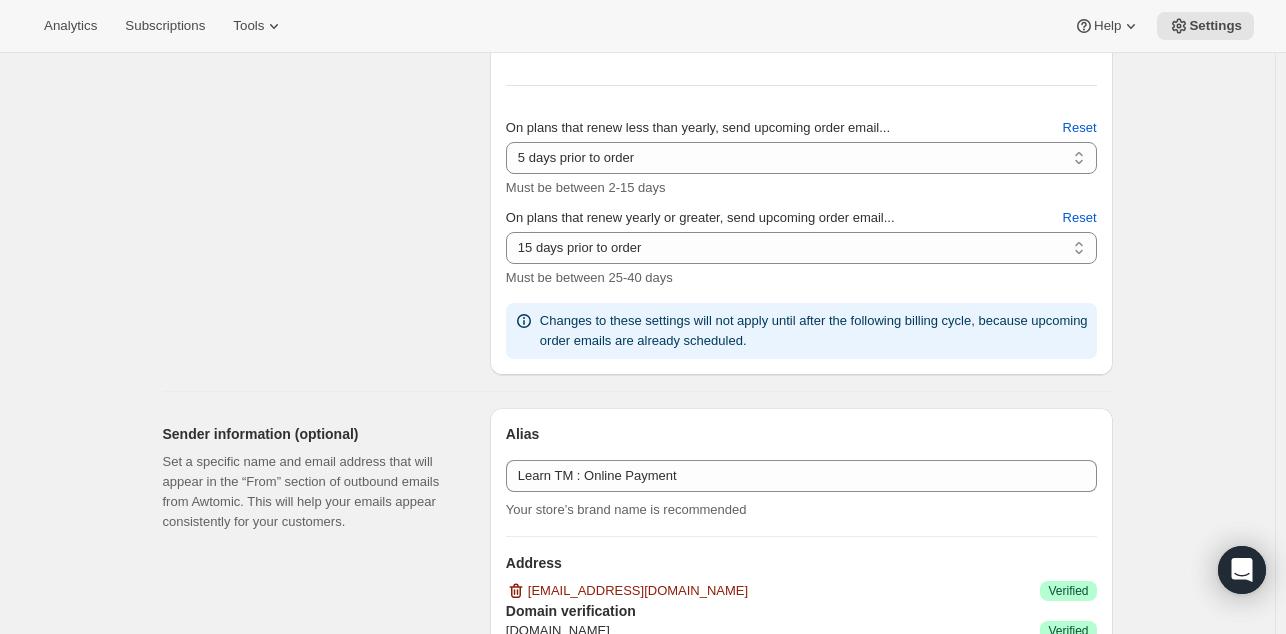 scroll, scrollTop: 753, scrollLeft: 0, axis: vertical 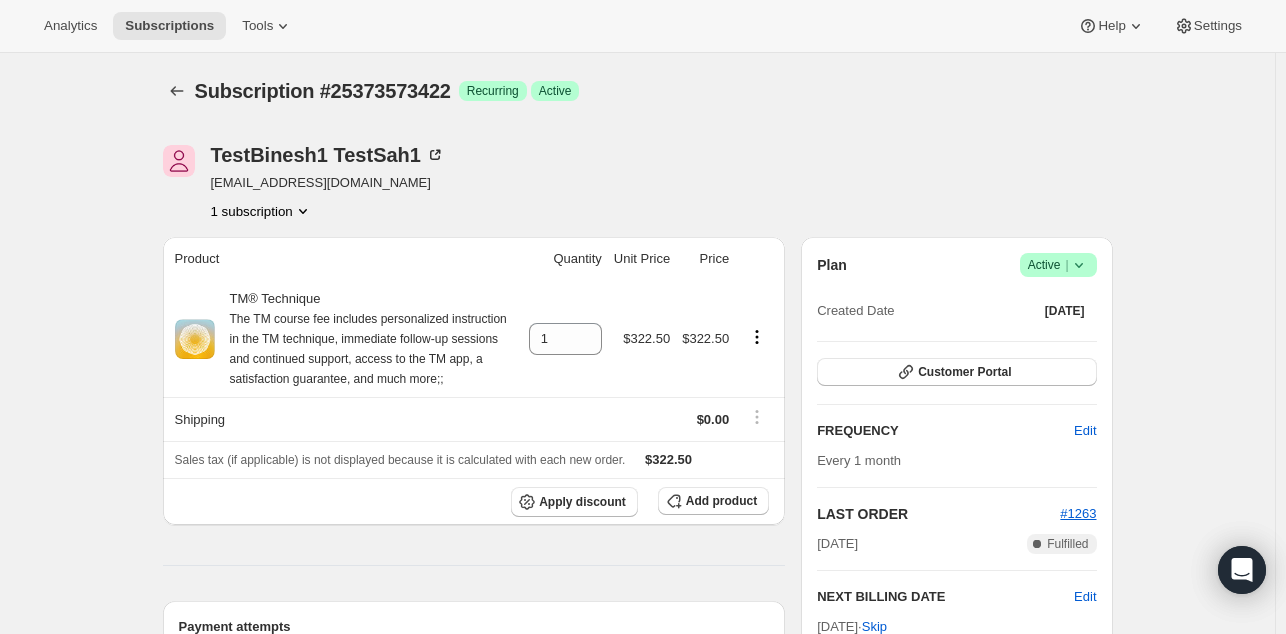 click on "Subscription #25373573422. This page is ready Subscription #25373573422 Success Recurring Success Active TestBinesh1   TestSah1 bsah@miu.edu 1 subscription Product Quantity Unit Price Price TM®  Technique The TM course fee includes personalized instruction in the TM technique, immediate follow-up sessions and continued support, access to the TM app, a satisfaction guarantee, and much more;; 1 $322.50 $322.50 Shipping $0.00 Sales tax (if applicable) is not displayed because it is calculated with each new order.   $322.50 Apply discount Add product Payment attempts Order Billing date Status Fulfillment #1263 Jul 12, 2025  ·  11:00 AM  Complete Paid  Complete Fulfilled #1147 Jun 12, 2025  ·  11:00 AM  Complete Paid  Complete Fulfilled #1145 Jun 11, 2025  ·  03:38 PM  Complete Paid  Complete Fulfilled Timeline Jul 12, 2025 Order processed successfully.  View order 11:00 AM Jul 7, 2025 Subscription reminder email sent via Awtomic email. 11:00 AM Jun 12, 2025 Order processed successfully.  View order 11:00 AM" at bounding box center (638, 812) 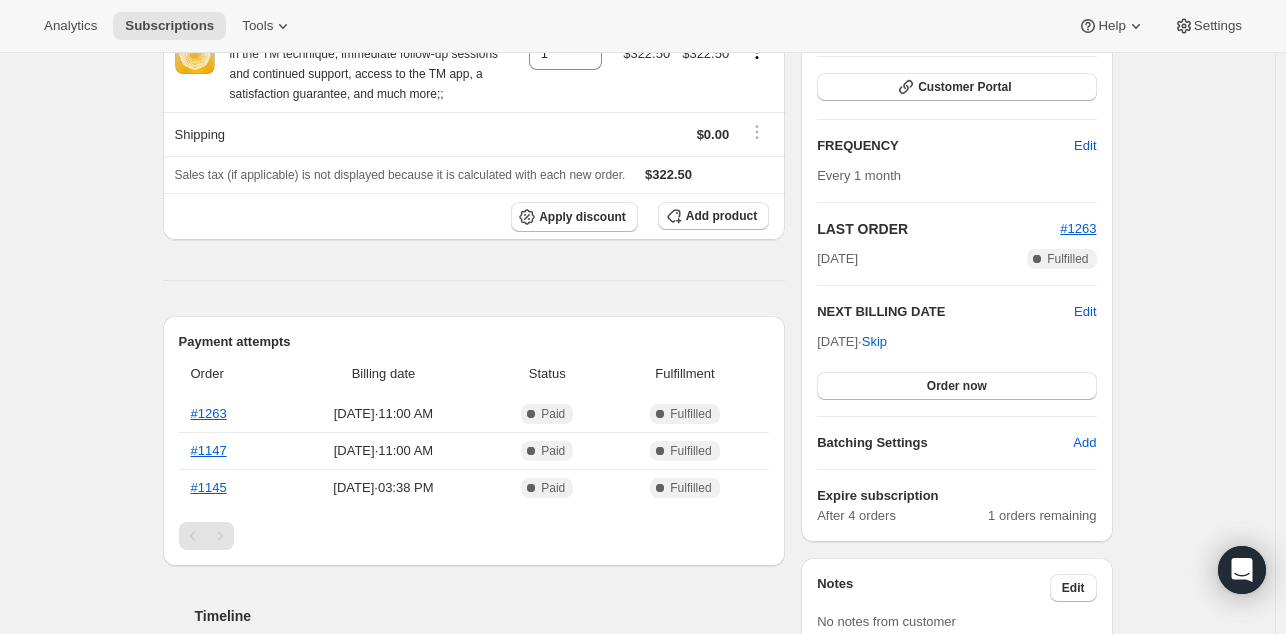 scroll, scrollTop: 358, scrollLeft: 0, axis: vertical 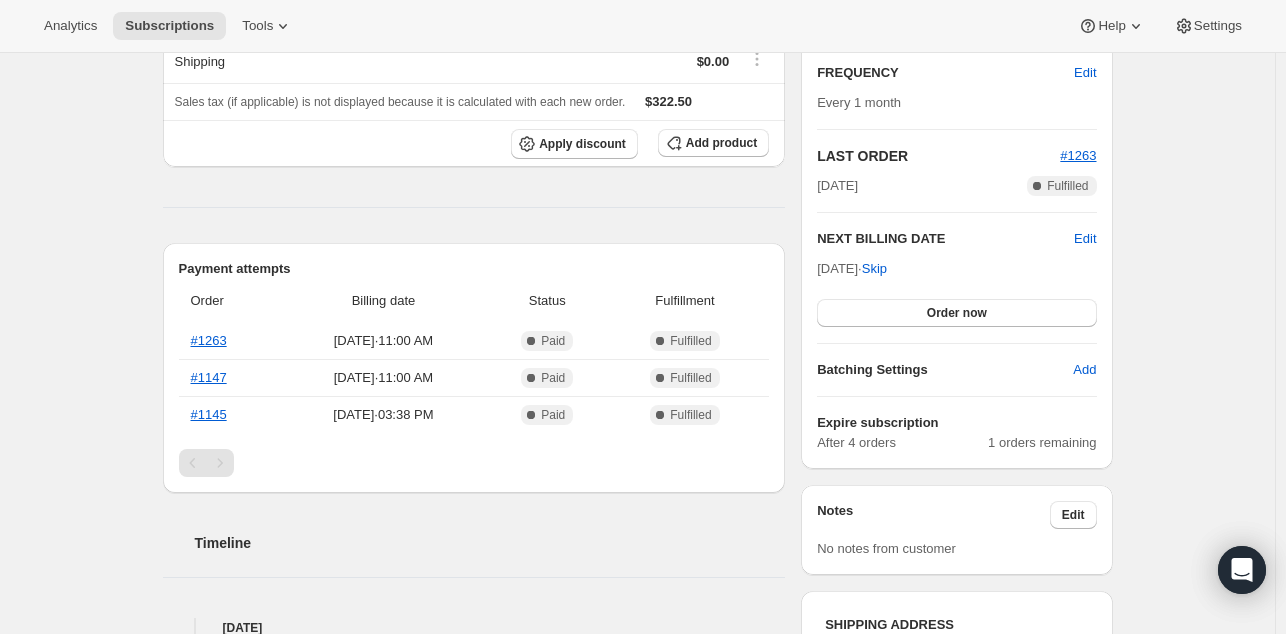 click on "Subscription #25373573422. This page is ready Subscription #25373573422 Success Recurring Success Active TestBinesh1   TestSah1 bsah@miu.edu 1 subscription Product Quantity Unit Price Price TM®  Technique The TM course fee includes personalized instruction in the TM technique, immediate follow-up sessions and continued support, access to the TM app, a satisfaction guarantee, and much more;; 1 $322.50 $322.50 Shipping $0.00 Sales tax (if applicable) is not displayed because it is calculated with each new order.   $322.50 Apply discount Add product Payment attempts Order Billing date Status Fulfillment #1263 Jul 12, 2025  ·  11:00 AM  Complete Paid  Complete Fulfilled #1147 Jun 12, 2025  ·  11:00 AM  Complete Paid  Complete Fulfilled #1145 Jun 11, 2025  ·  03:38 PM  Complete Paid  Complete Fulfilled Timeline Jul 12, 2025 Order processed successfully.  View order 11:00 AM Jul 7, 2025 Subscription reminder email sent via Awtomic email. 11:00 AM Jun 12, 2025 Order processed successfully.  View order 11:00 AM" at bounding box center (638, 454) 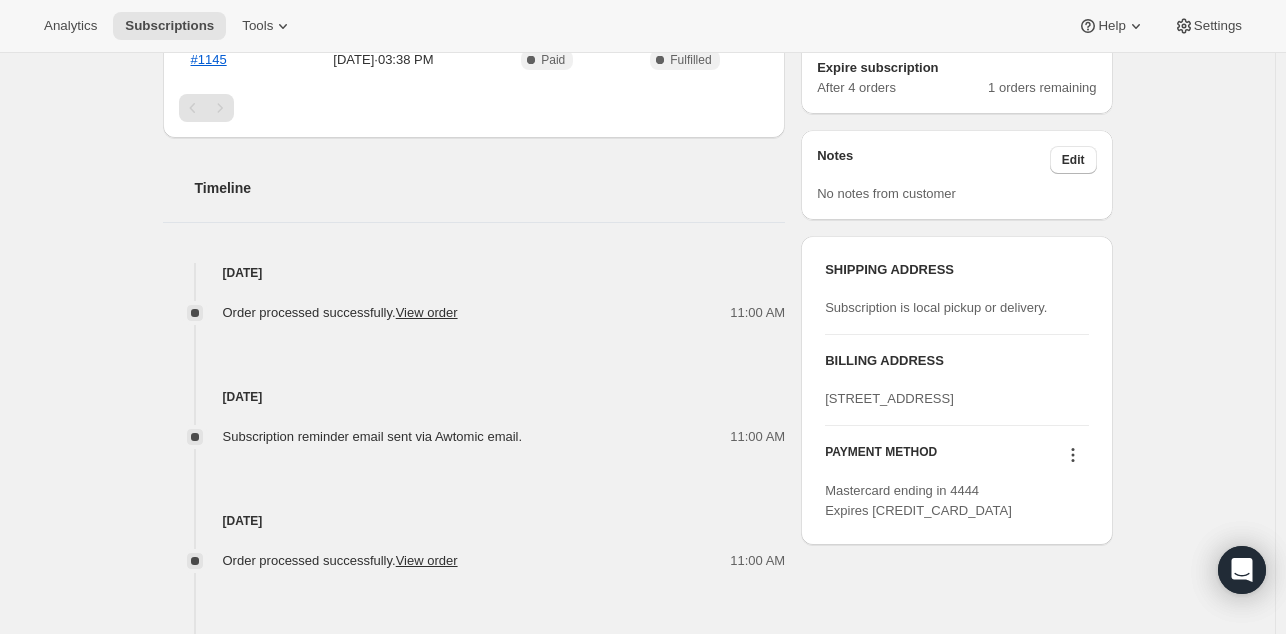 scroll, scrollTop: 0, scrollLeft: 0, axis: both 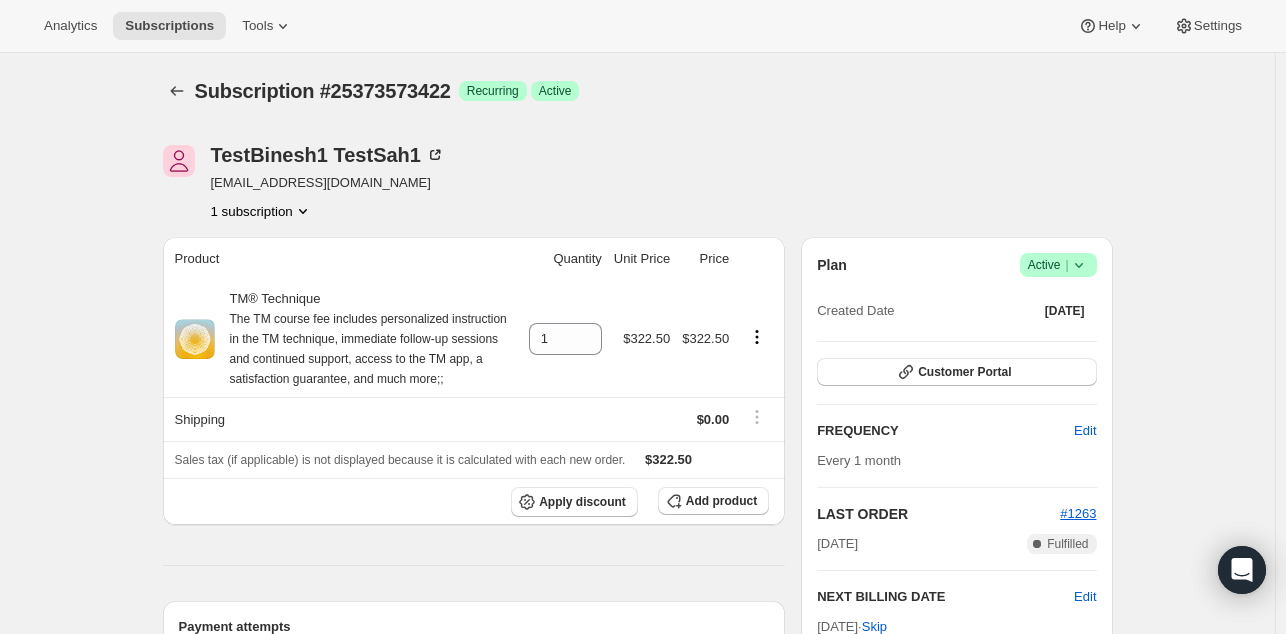click 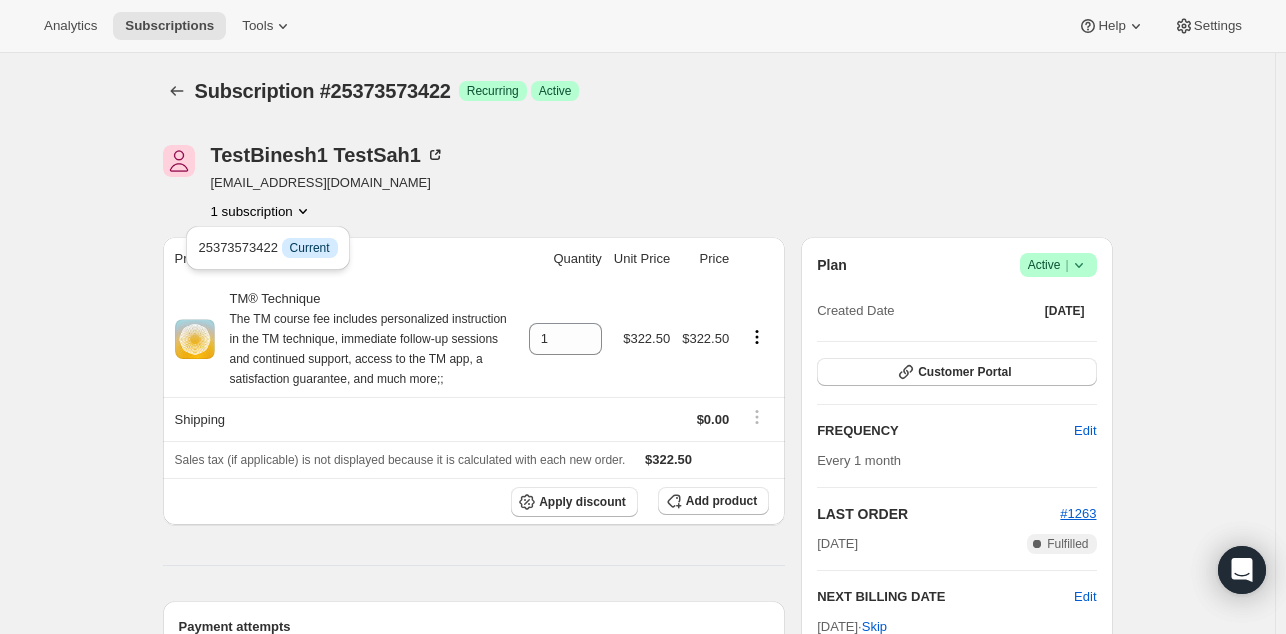 click on "TestBinesh1   TestSah1 bsah@miu.edu 1 subscription" at bounding box center [495, 183] 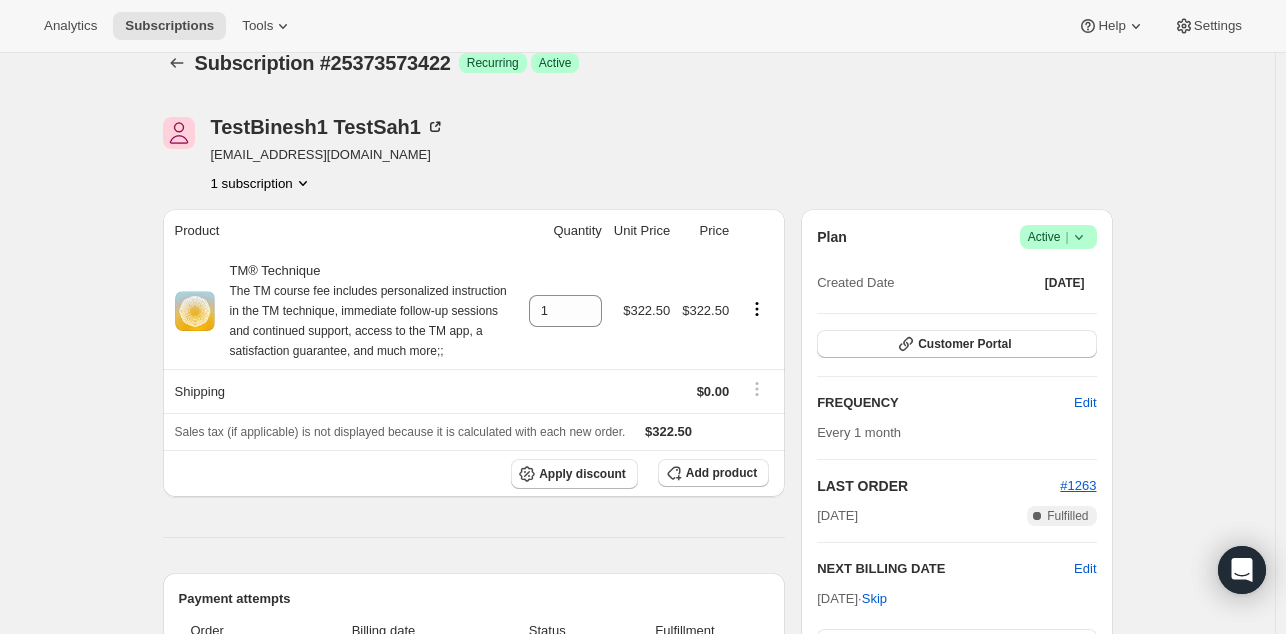 scroll, scrollTop: 0, scrollLeft: 0, axis: both 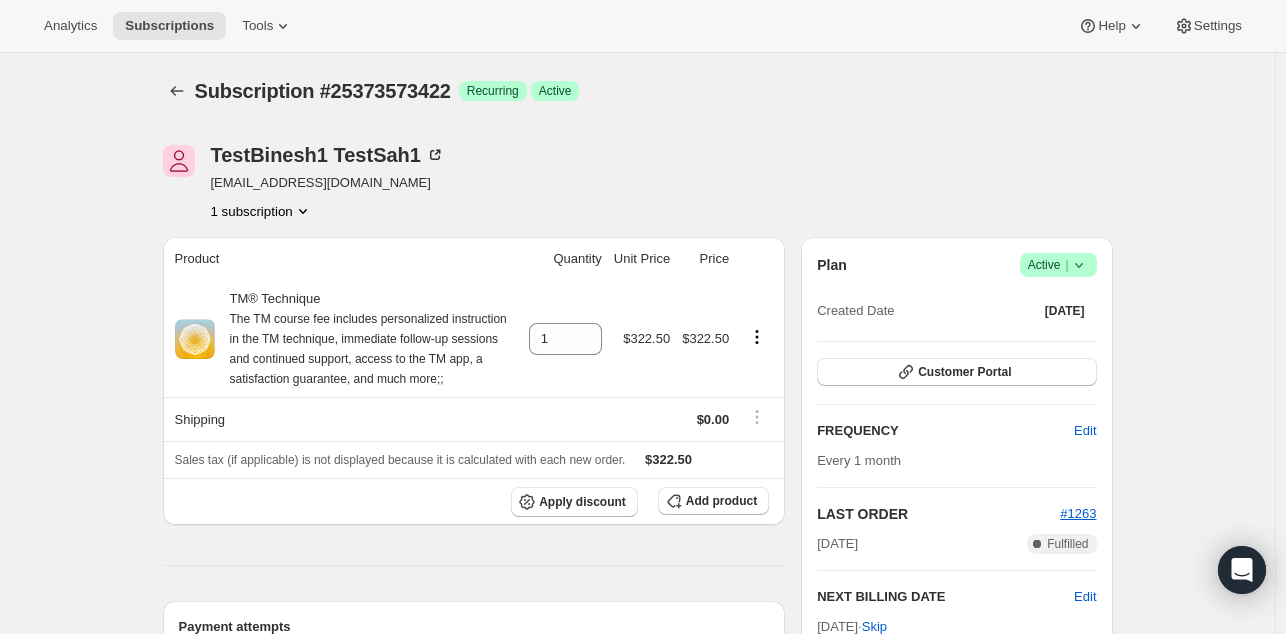 click 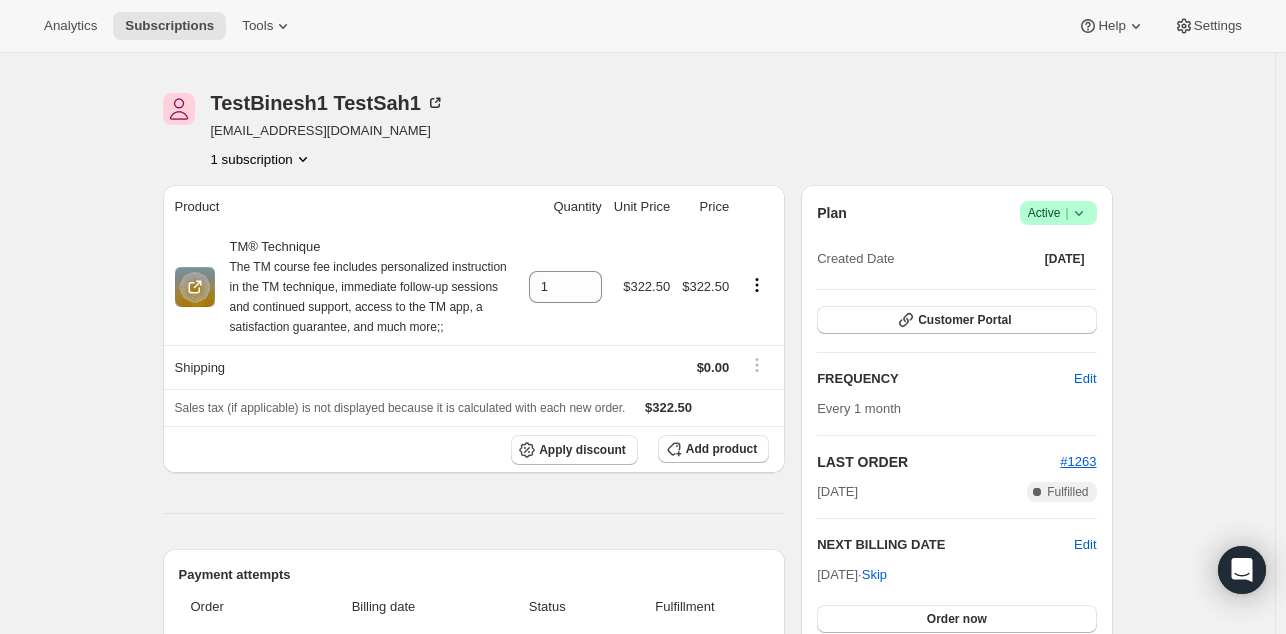 scroll, scrollTop: 0, scrollLeft: 0, axis: both 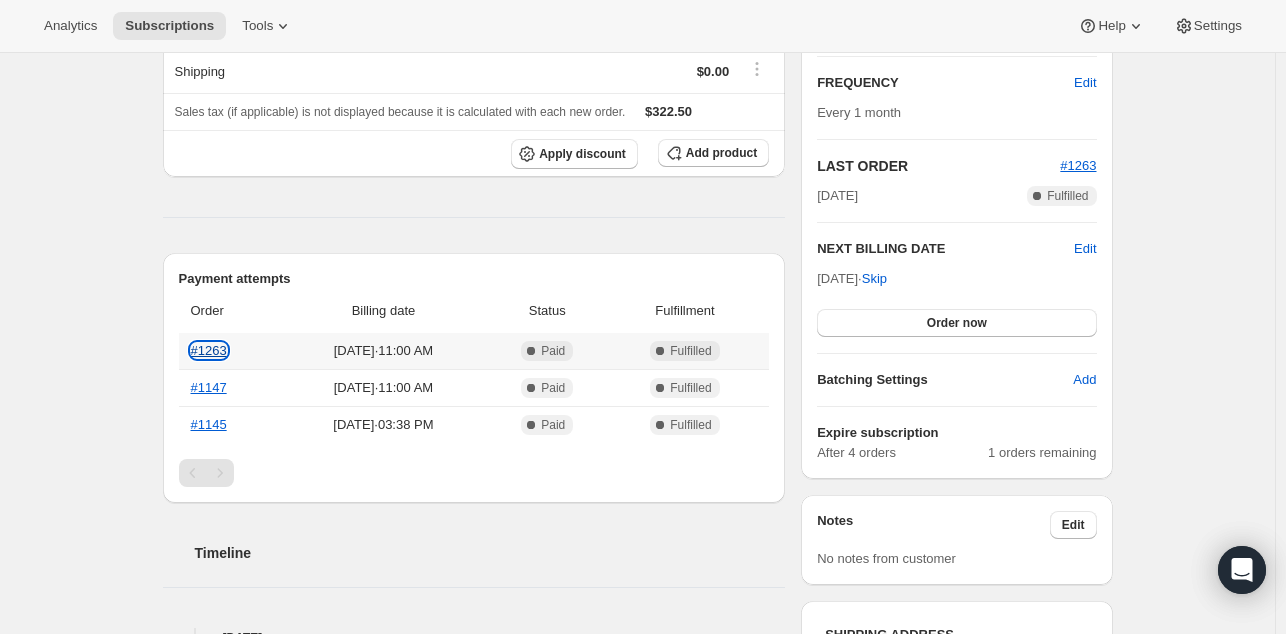 click on "#1263" at bounding box center (209, 350) 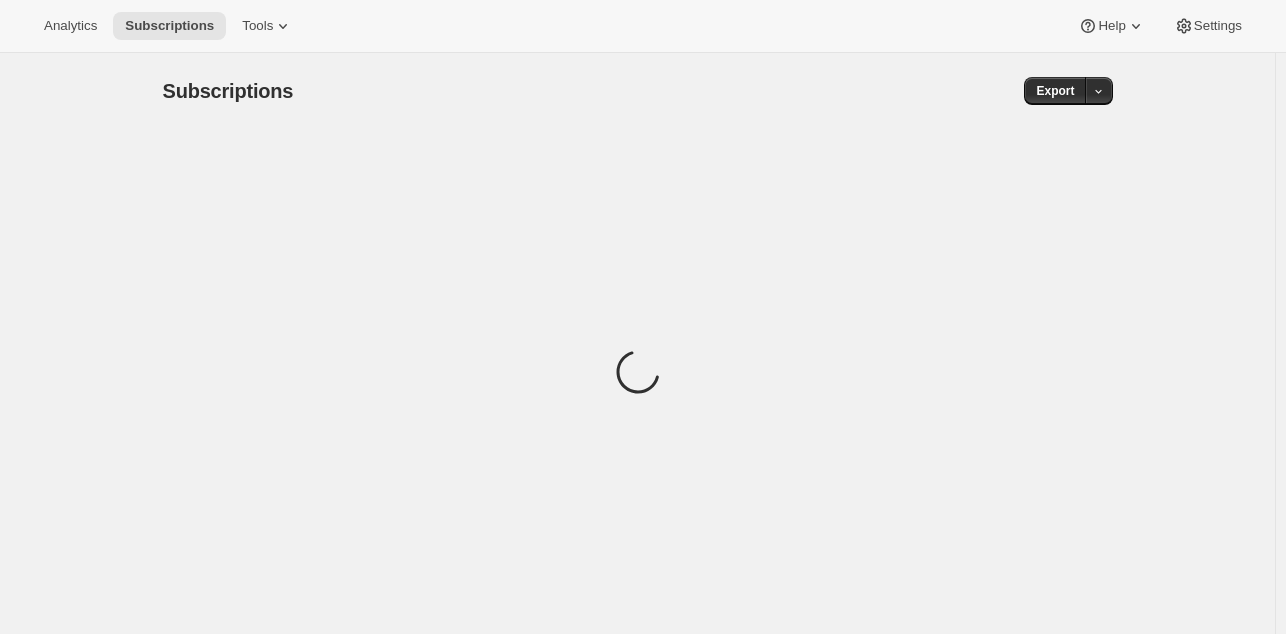 scroll, scrollTop: 0, scrollLeft: 0, axis: both 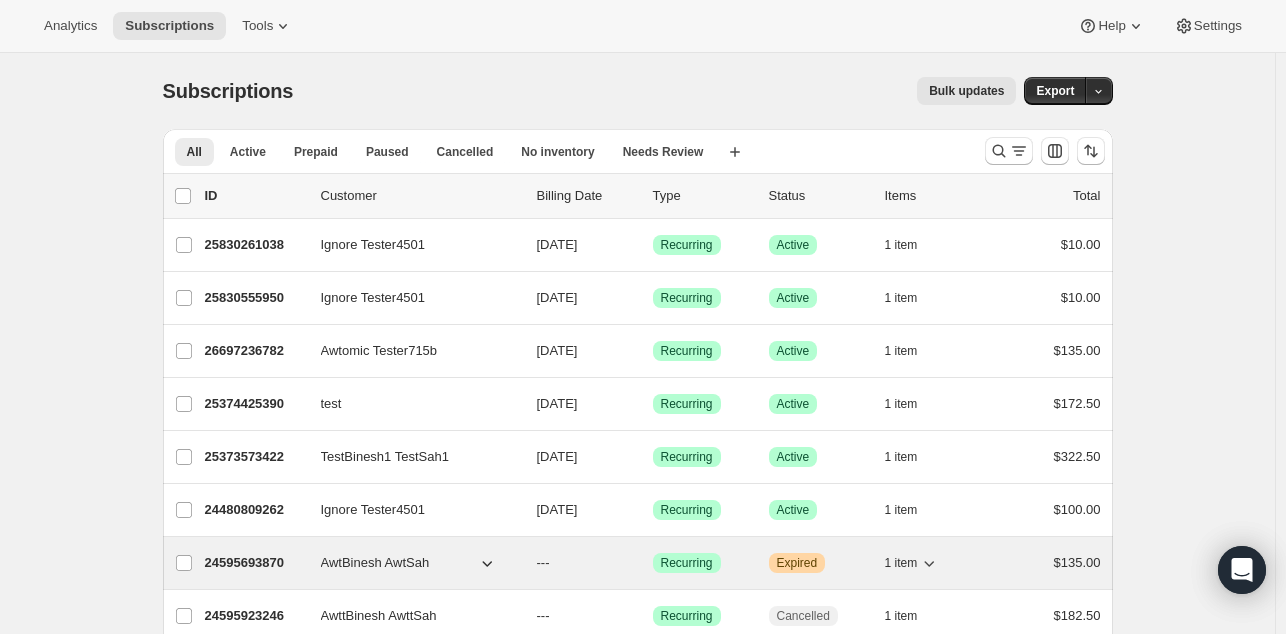 click on "Expired" at bounding box center (797, 563) 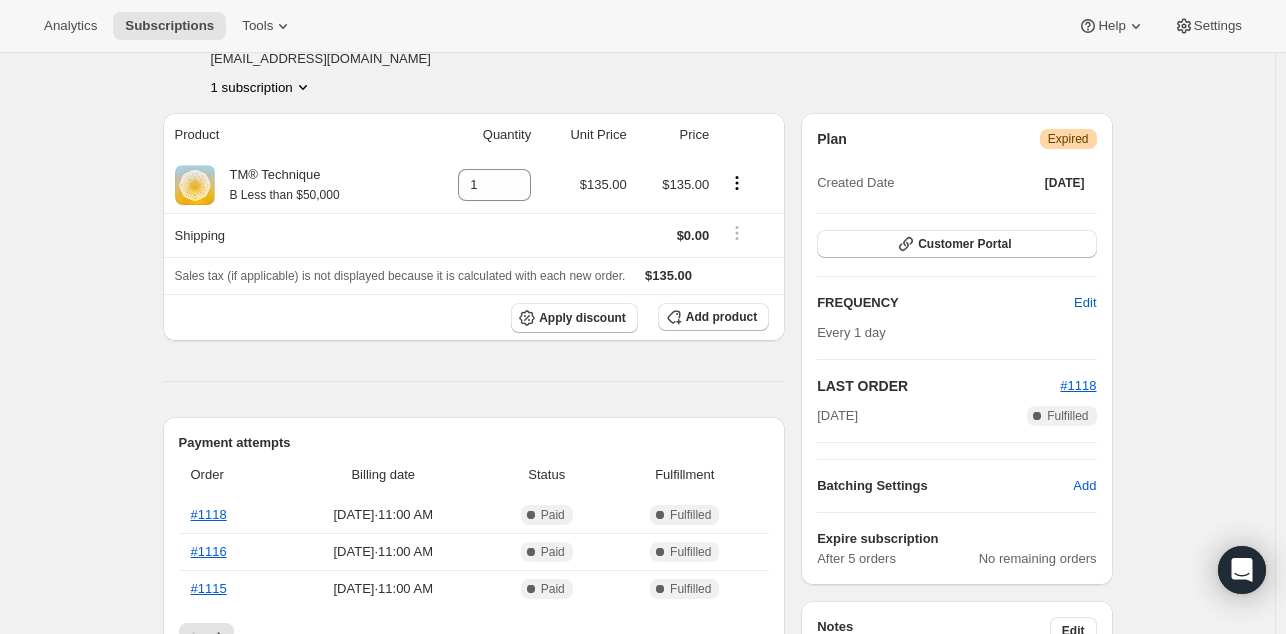 scroll, scrollTop: 0, scrollLeft: 0, axis: both 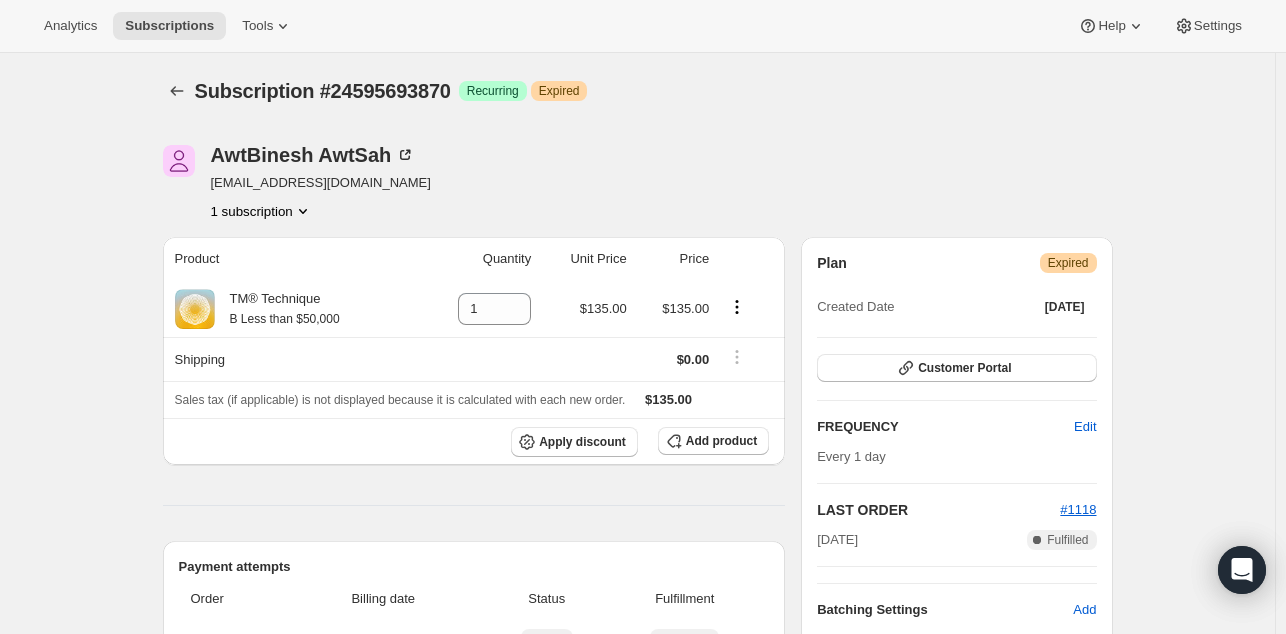 click on "Expired" at bounding box center [1068, 263] 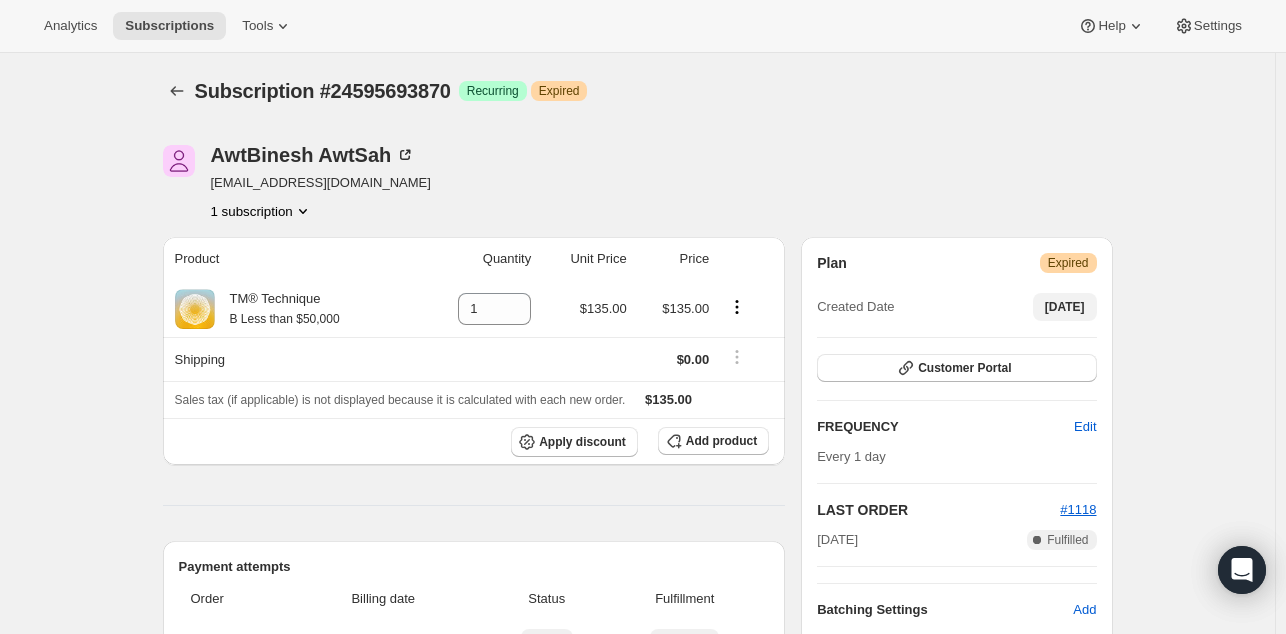 click on "Apr 24, 2025" at bounding box center [1065, 307] 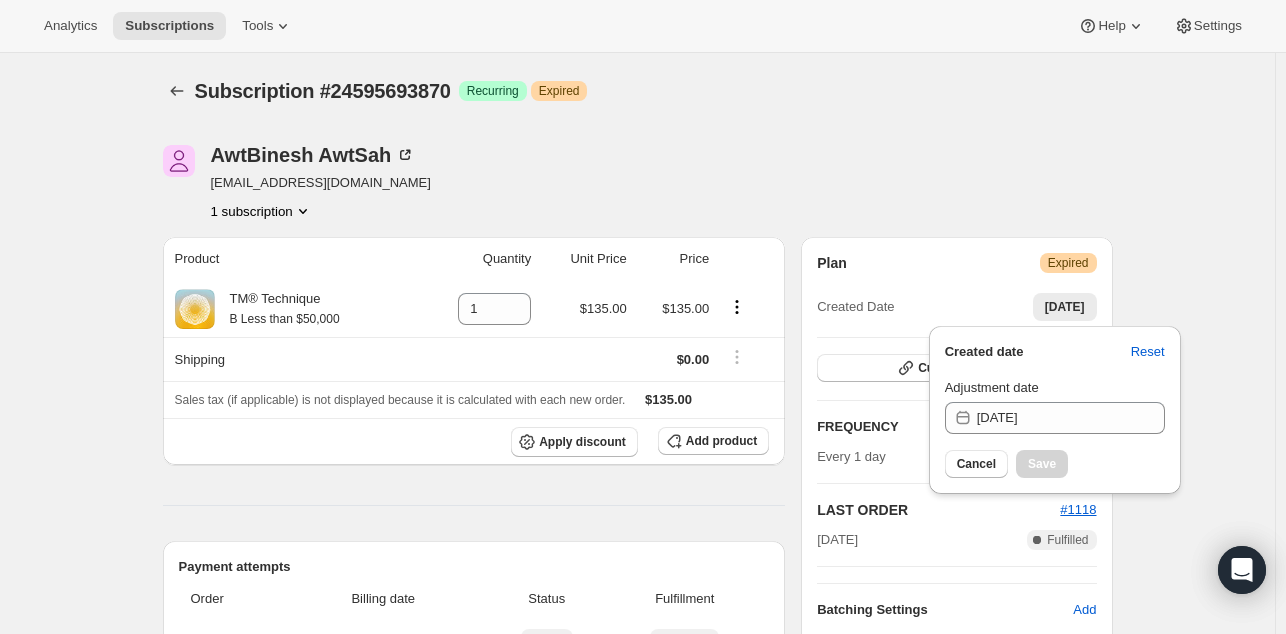 click on "AwtBinesh   AwtSah bsah+awt@tm.org 1 subscription" at bounding box center [638, 183] 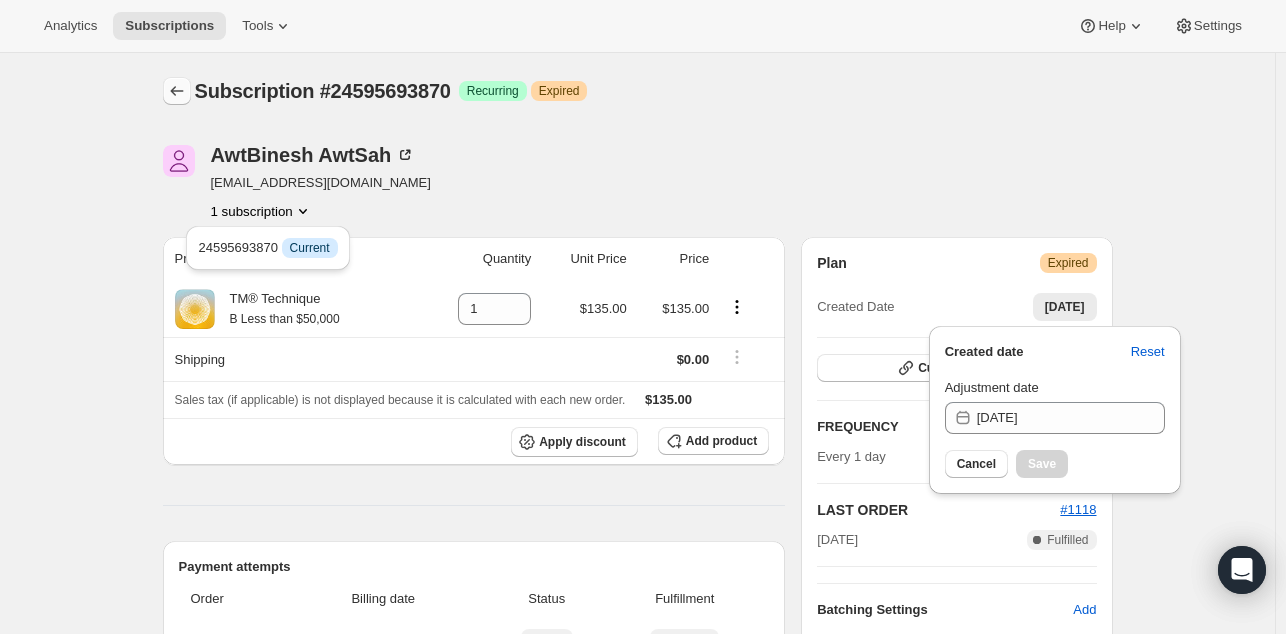 click 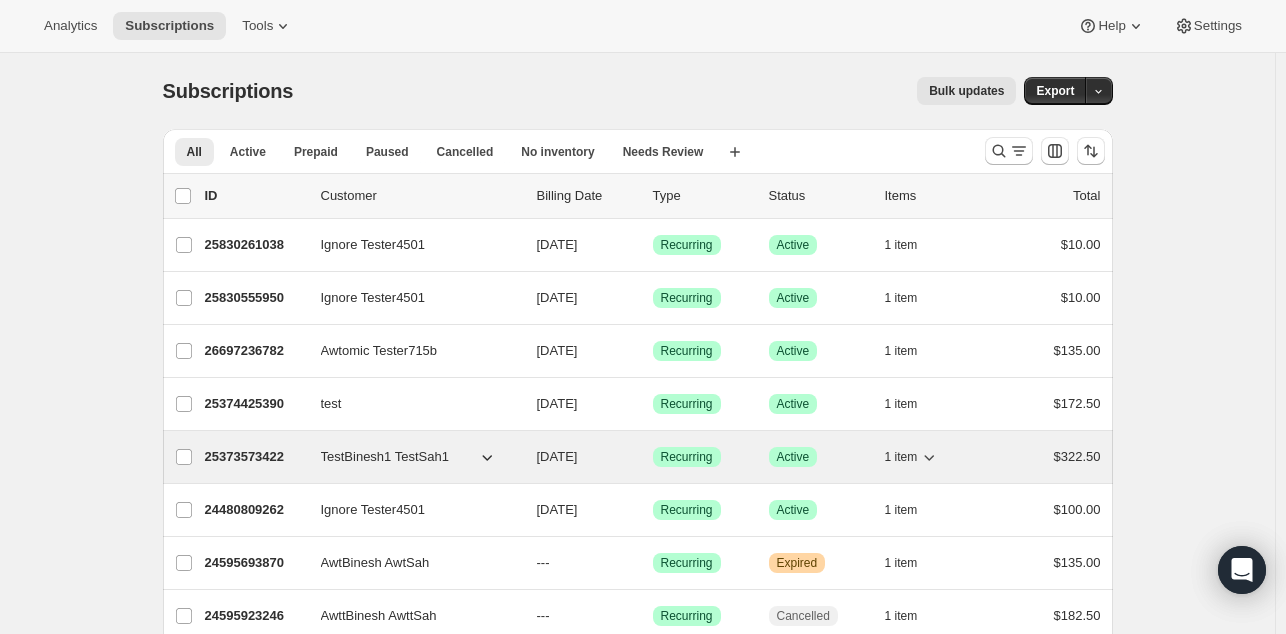 click on "TestBinesh1 TestSah1" at bounding box center (385, 457) 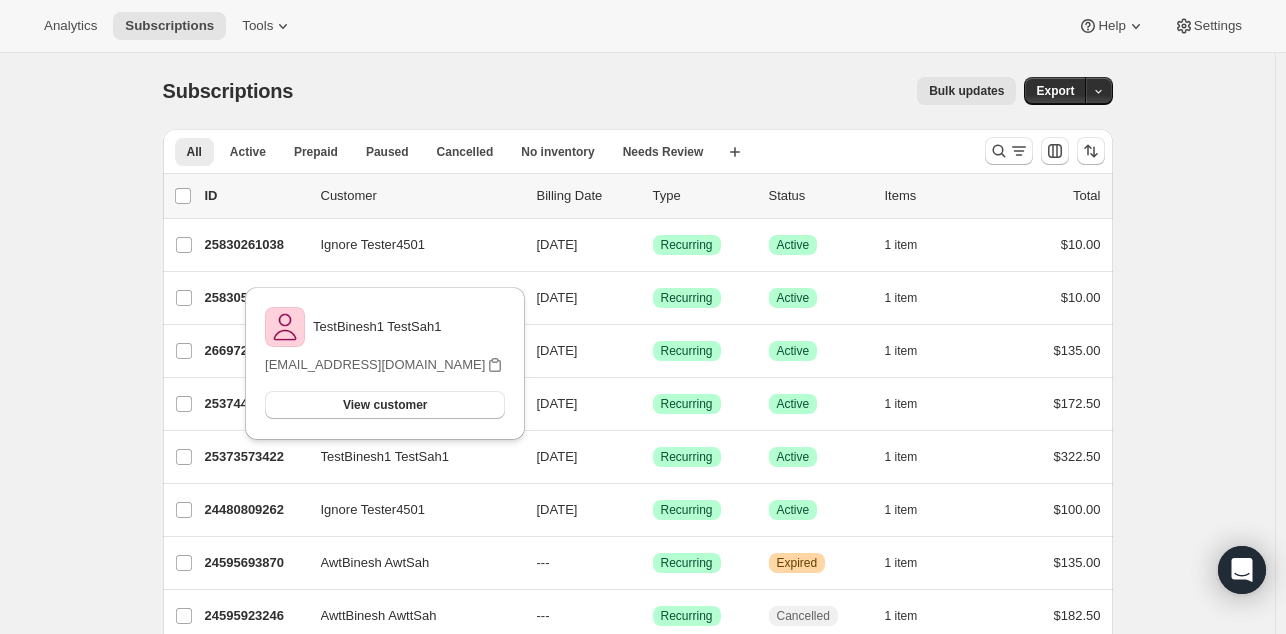 click on "Subscriptions. This page is ready Subscriptions Bulk updates More actions Bulk updates Export All Active Prepaid Paused Cancelled No inventory Needs Review More views All Active Prepaid Paused Cancelled No inventory Needs Review More views Create new view 0 selected Update next billing date Change status Showing 51 subscriptions Select all 51 subscriptions Showing 51 subscriptions Select Select all 51 subscriptions 0 selected list header ID Customer Billing Date Type Status Items Total Ignore Tester4501 25830261038 Ignore Tester4501 07/17/2025 Success Recurring Success Active 1   item $10.00 Ignore Tester4501 25830555950 Ignore Tester4501 07/17/2025 Success Recurring Success Active 1   item $10.00 Awtomic Tester715b 26697236782 Awtomic Tester715b 07/17/2025 Success Recurring Success Active 1   item $135.00 test 25374425390 test 08/11/2025 Success Recurring Success Active 1   item $172.50 TestBinesh1 TestSah1 25373573422 TestBinesh1 TestSah1 08/12/2025 Success Recurring Success Active 1   item $322.50 Success" at bounding box center (637, 1516) 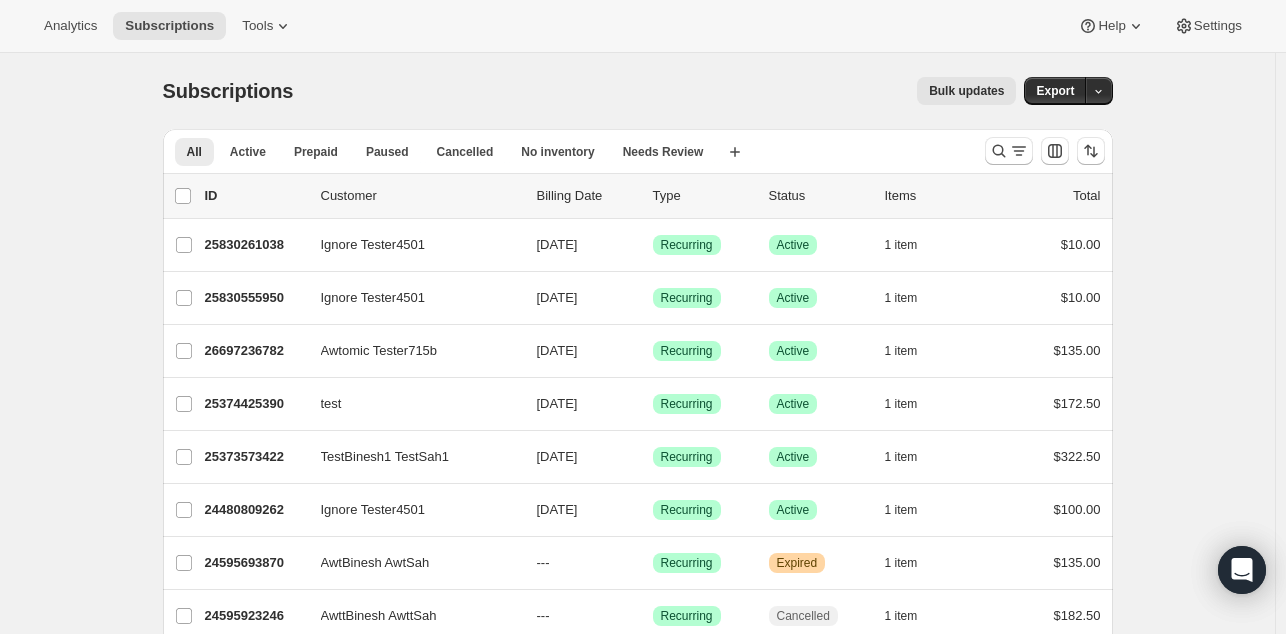 click on "Subscriptions. This page is ready Subscriptions Bulk updates More actions Bulk updates Export All Active Prepaid Paused Cancelled No inventory Needs Review More views All Active Prepaid Paused Cancelled No inventory Needs Review More views Create new view 0 selected Update next billing date Change status Showing 51 subscriptions Select all 51 subscriptions Showing 51 subscriptions Select Select all 51 subscriptions 0 selected list header ID Customer Billing Date Type Status Items Total Ignore Tester4501 25830261038 Ignore Tester4501 07/17/2025 Success Recurring Success Active 1   item $10.00 Ignore Tester4501 25830555950 Ignore Tester4501 07/17/2025 Success Recurring Success Active 1   item $10.00 Awtomic Tester715b 26697236782 Awtomic Tester715b 07/17/2025 Success Recurring Success Active 1   item $135.00 test 25374425390 test 08/11/2025 Success Recurring Success Active 1   item $172.50 TestBinesh1 TestSah1 25373573422 TestBinesh1 TestSah1 08/12/2025 Success Recurring Success Active 1   item $322.50 Success" at bounding box center (637, 1516) 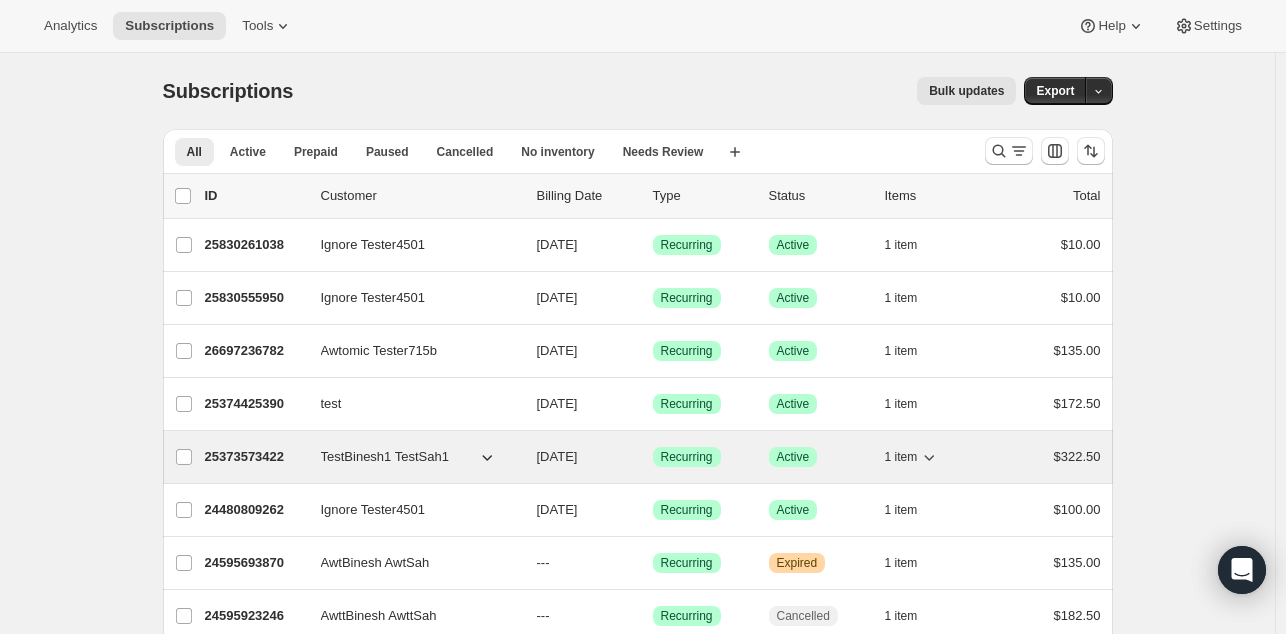 click on "25373573422" at bounding box center [255, 457] 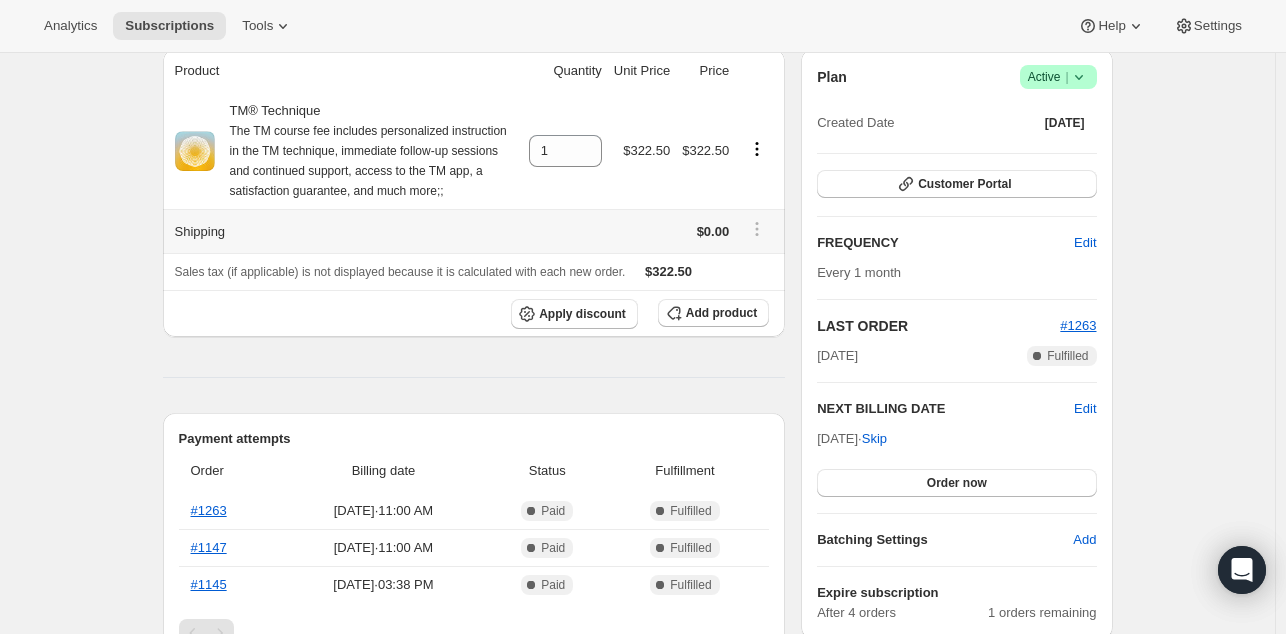 scroll, scrollTop: 0, scrollLeft: 0, axis: both 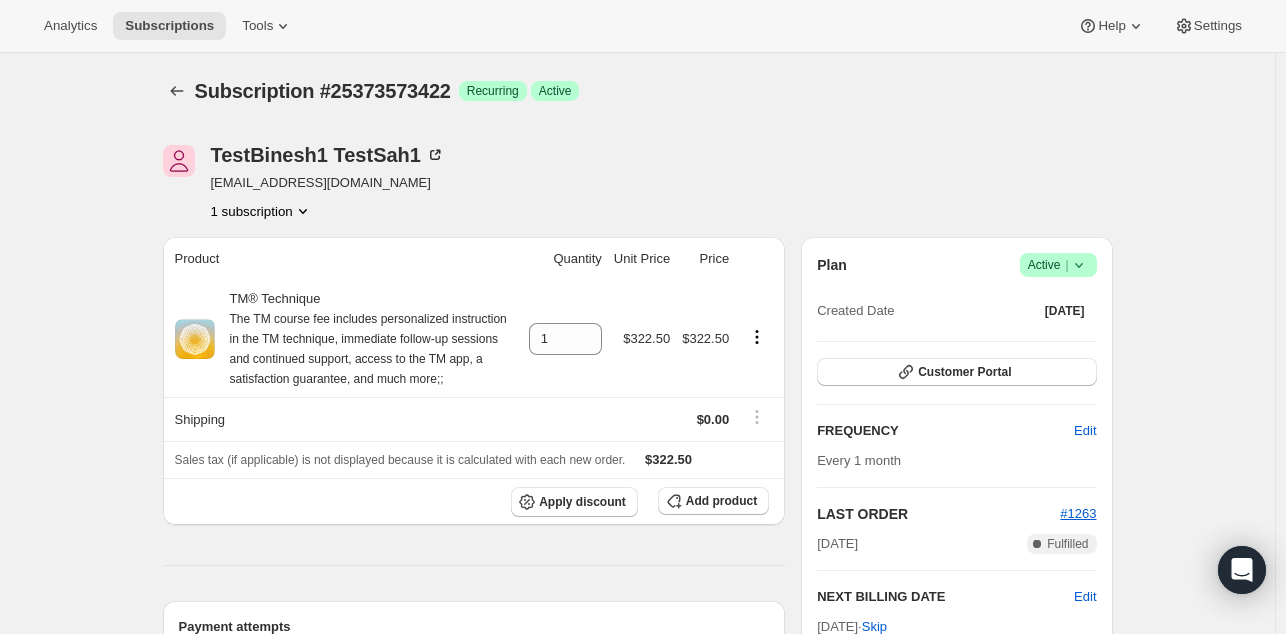 click on "Subscription #25373573422" at bounding box center (323, 91) 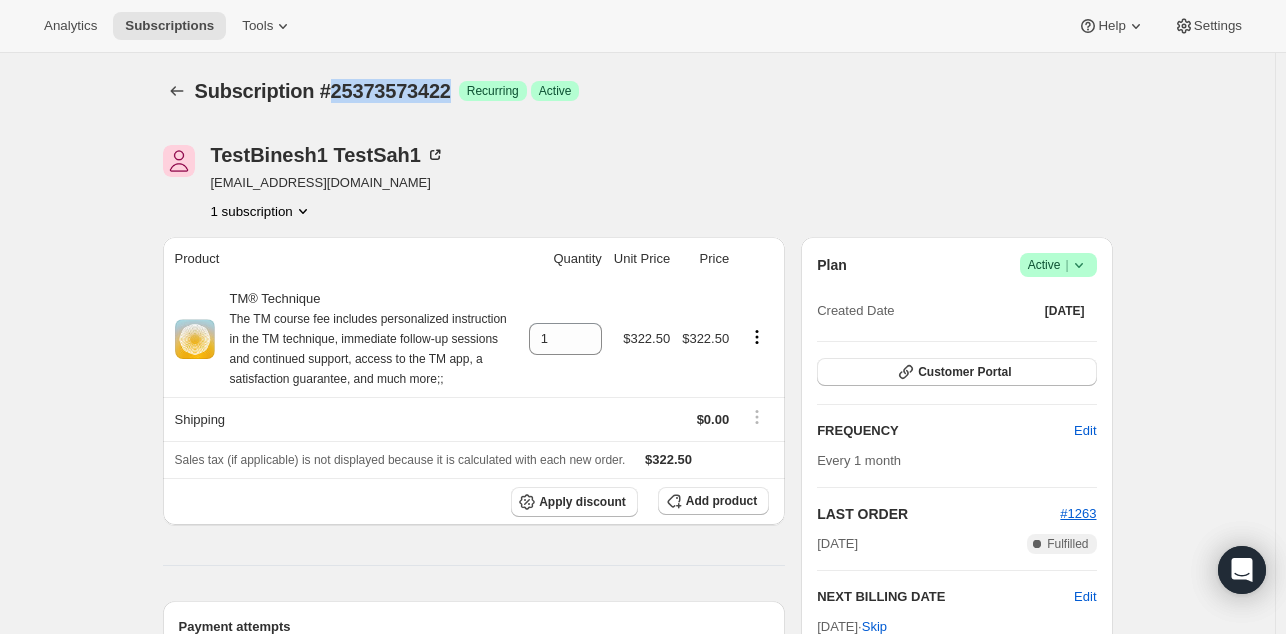 copy on "25373573422" 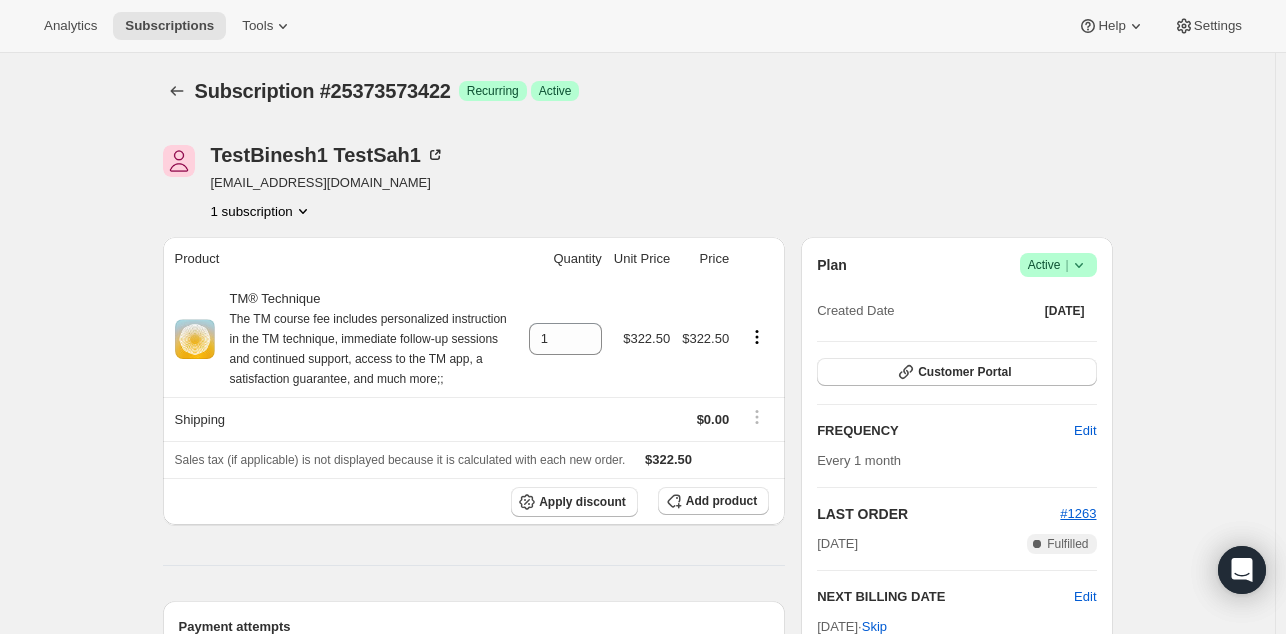 click 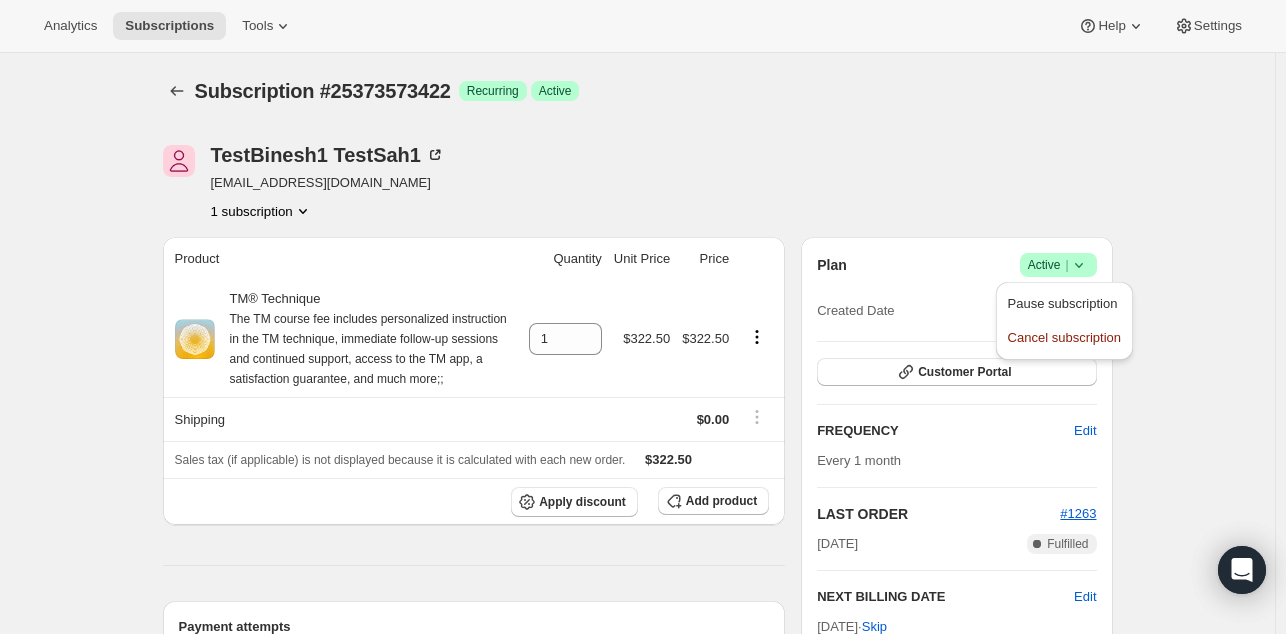 click at bounding box center [840, 183] 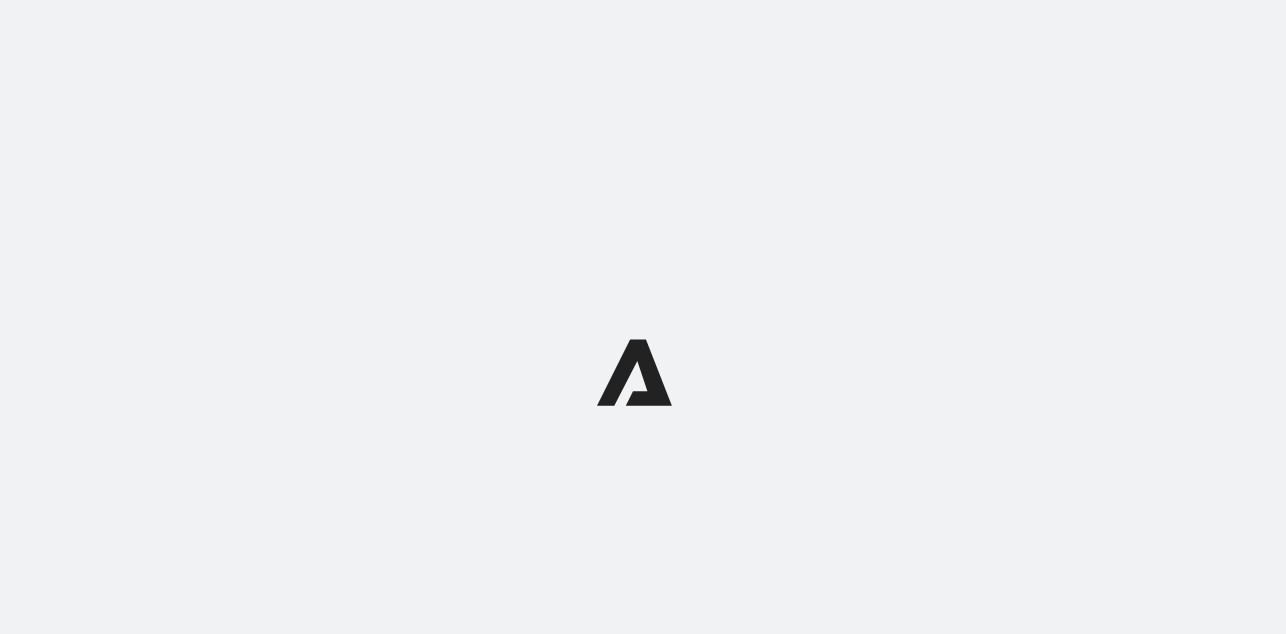 scroll, scrollTop: 0, scrollLeft: 0, axis: both 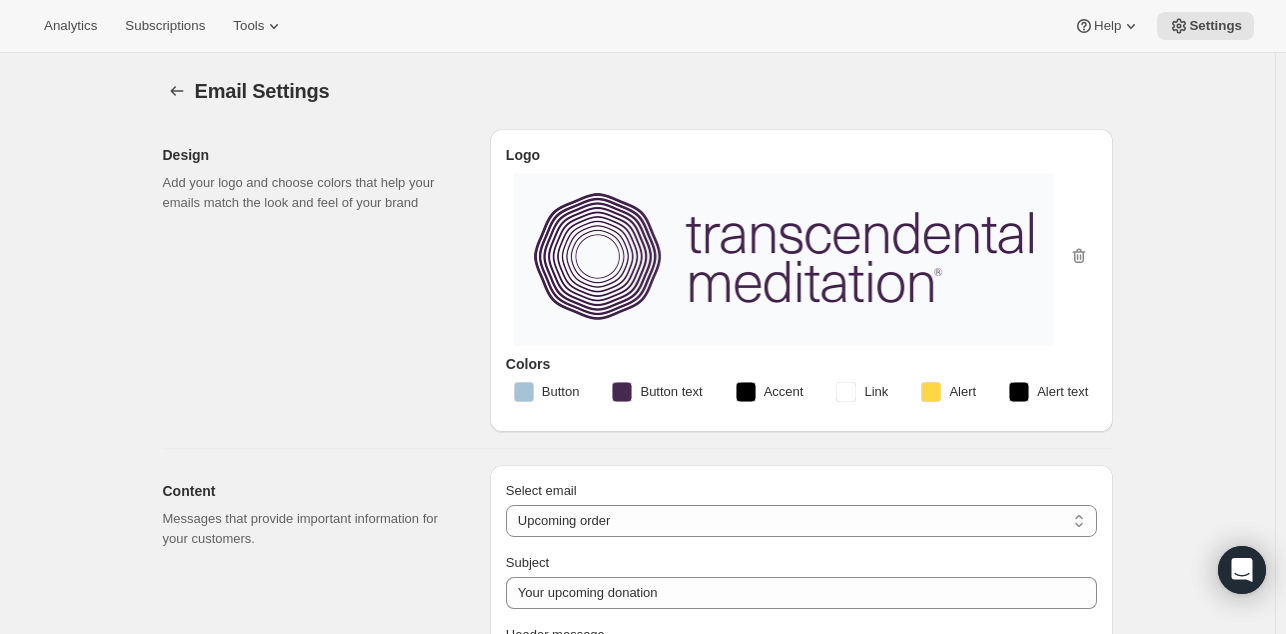 select on "subscriptionMessage" 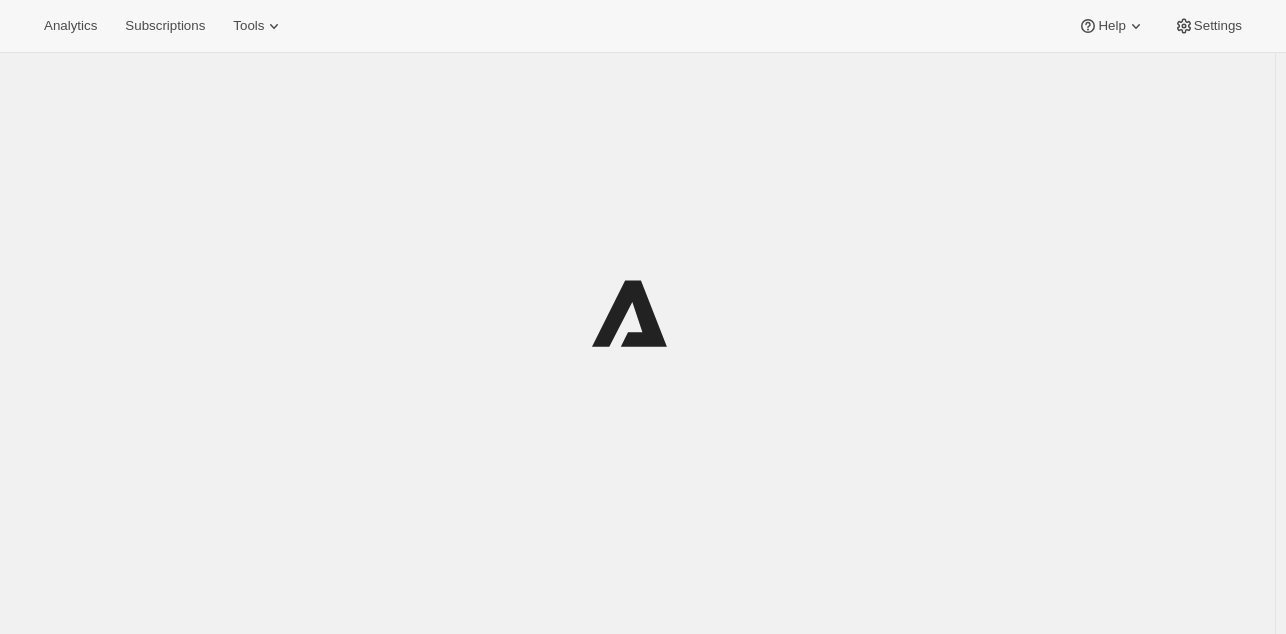 scroll, scrollTop: 0, scrollLeft: 0, axis: both 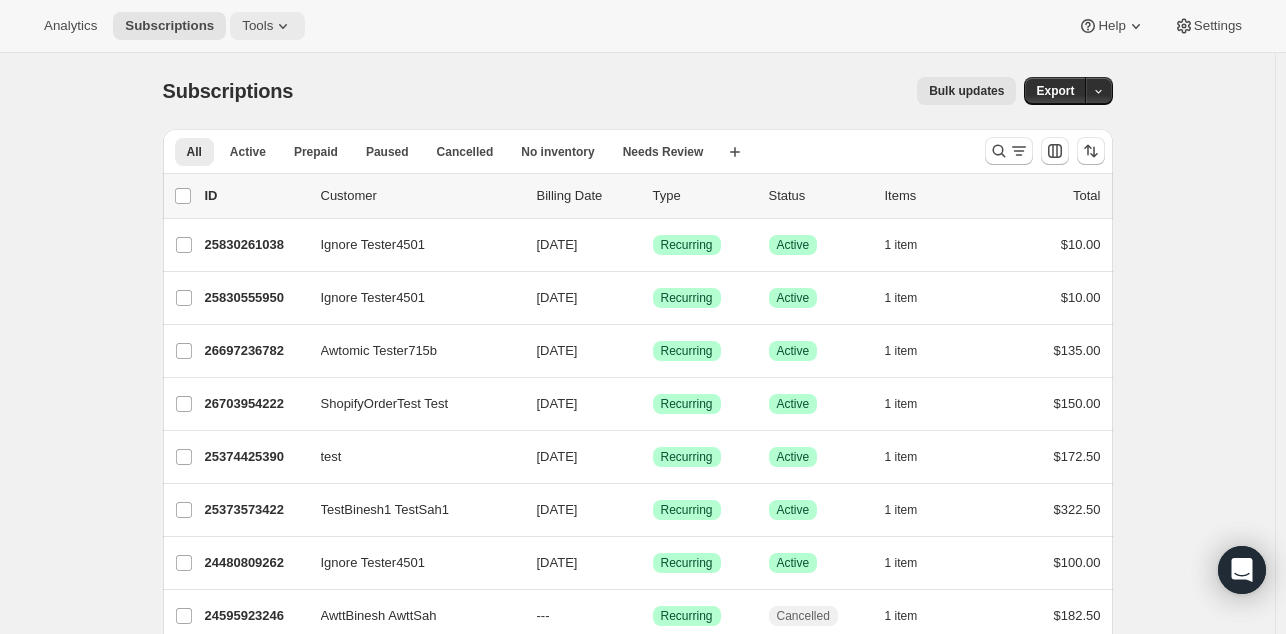 click 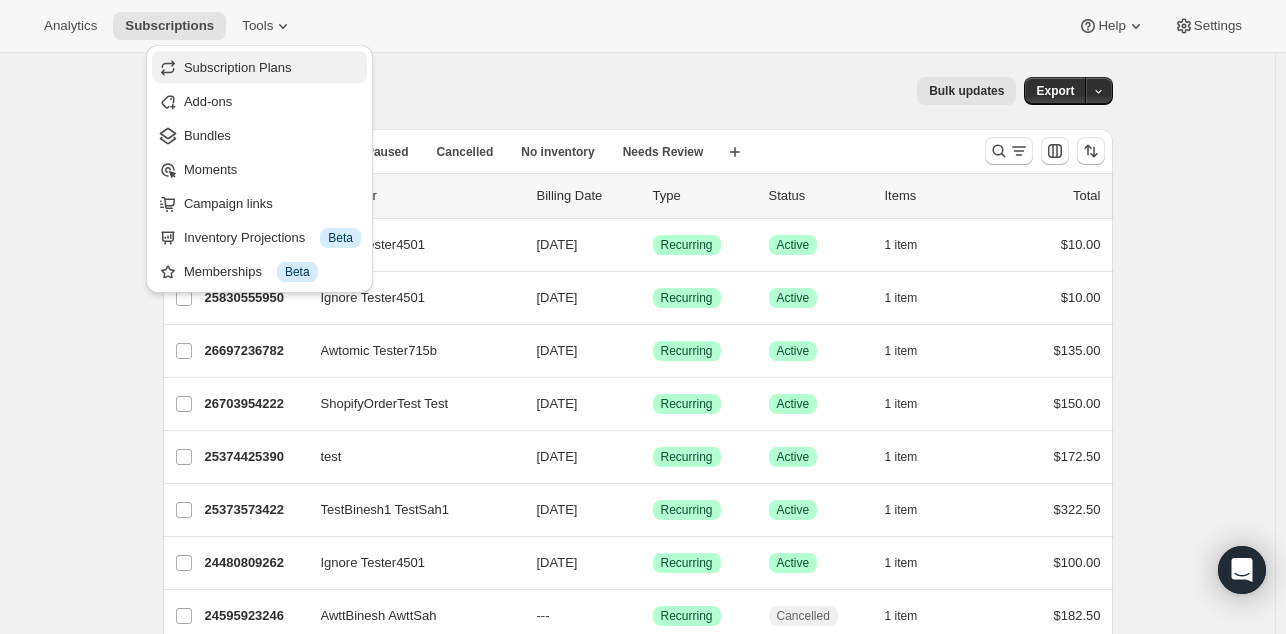click on "Subscription Plans" at bounding box center (238, 67) 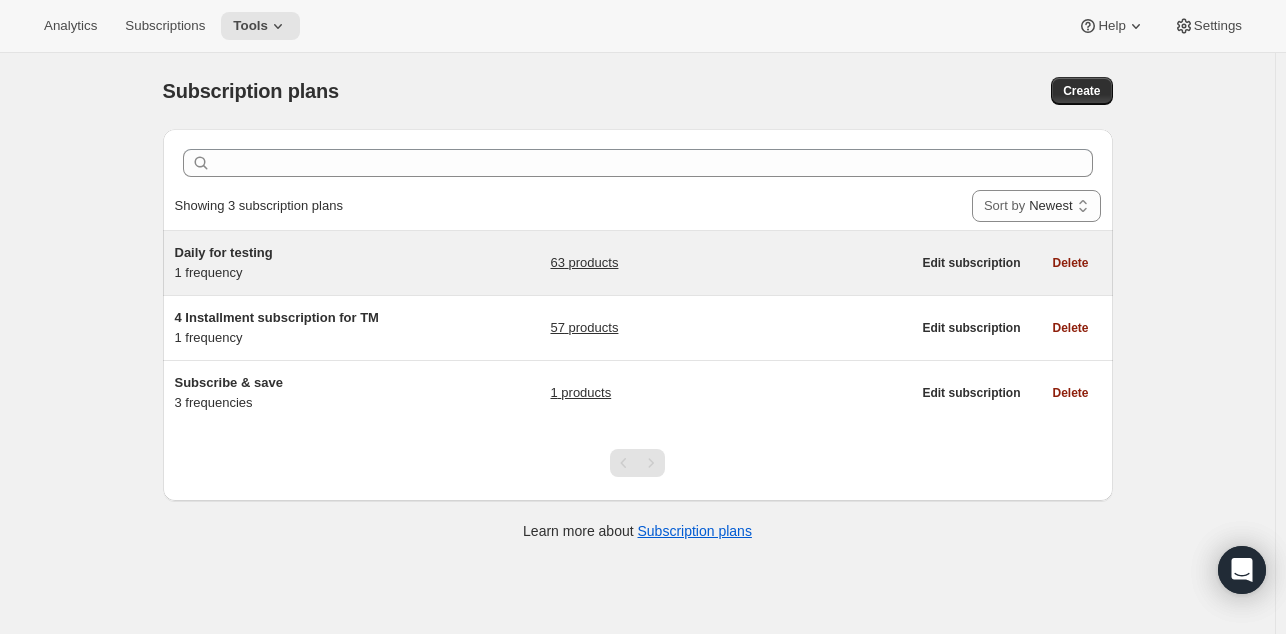 click on "Daily for testing 1 frequency" at bounding box center [300, 263] 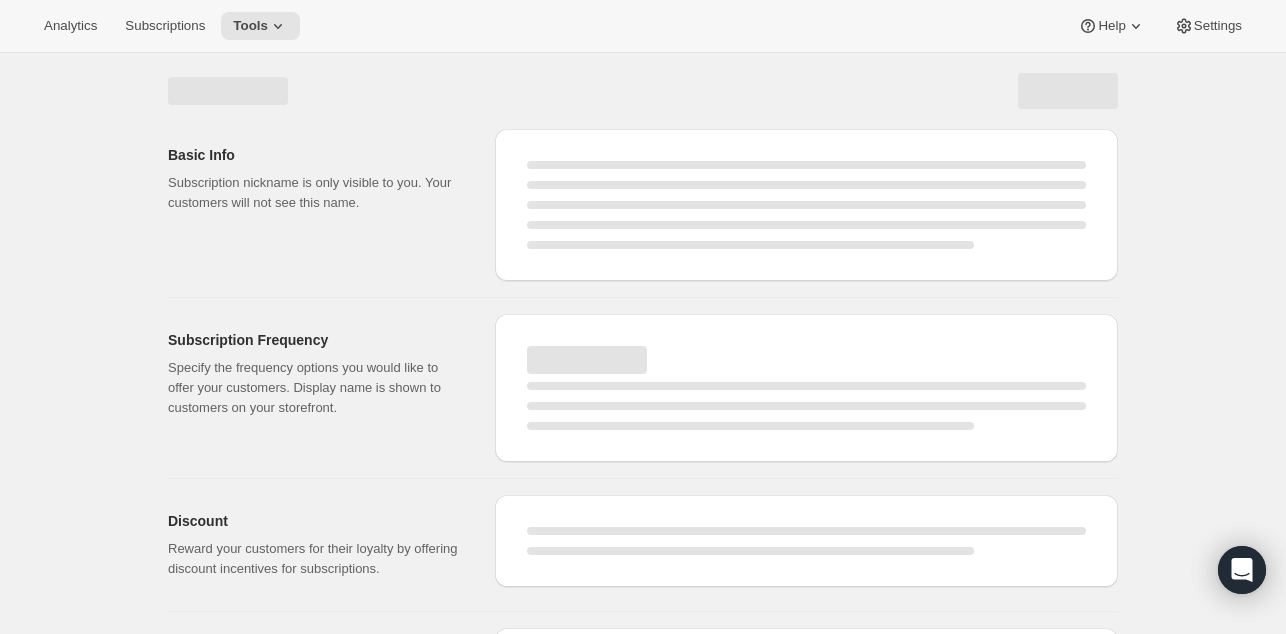 select on "WEEK" 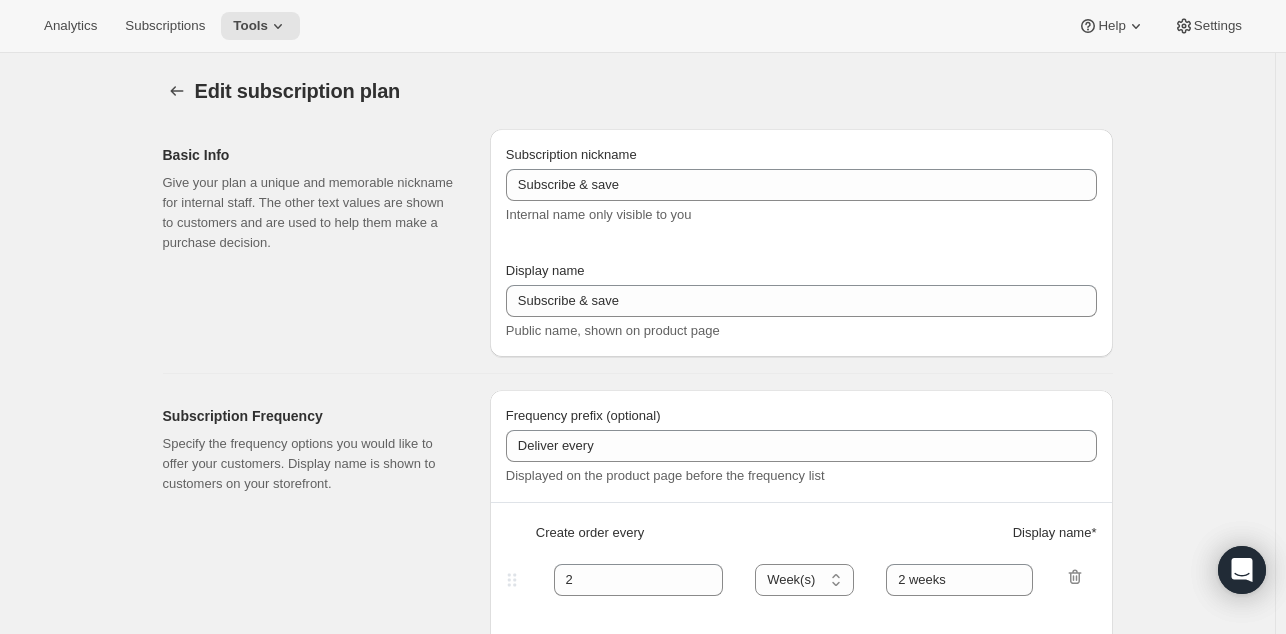 type on "Daily for testing" 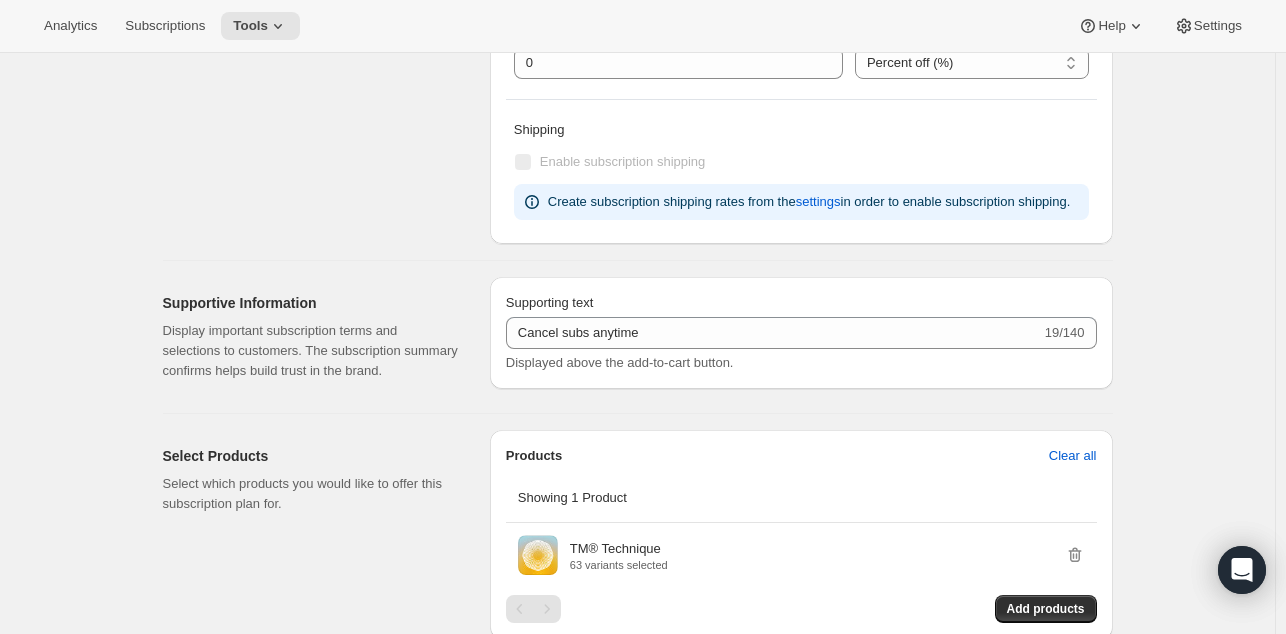 scroll, scrollTop: 900, scrollLeft: 0, axis: vertical 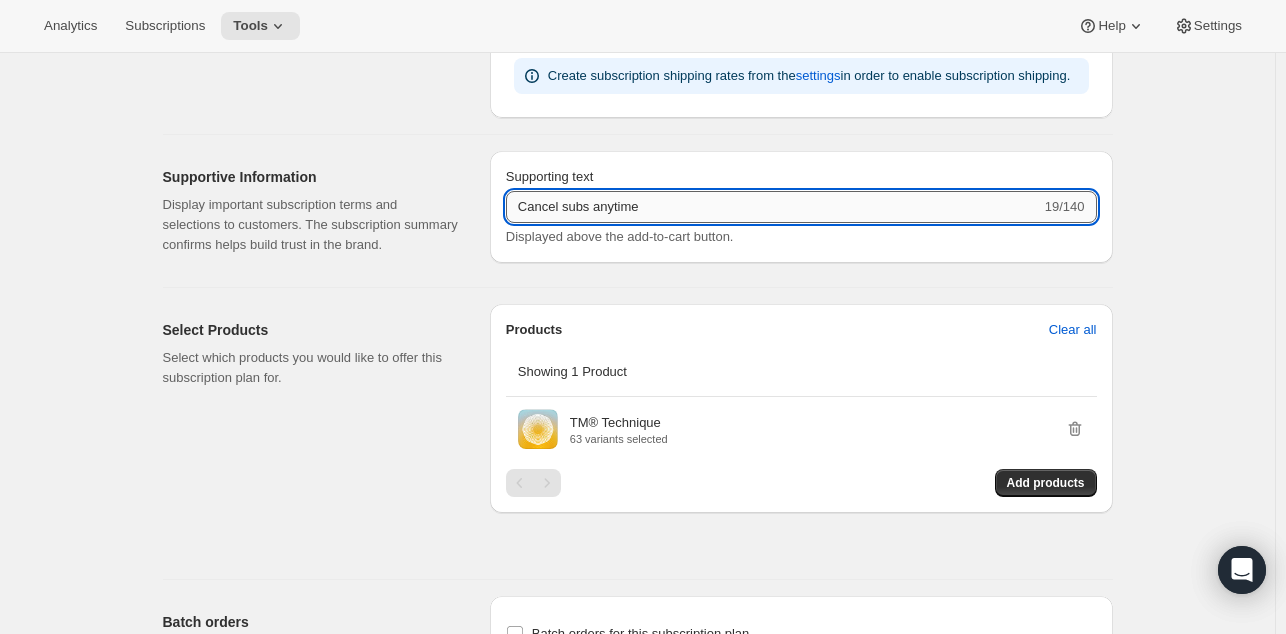 click on "Cancel subs anytime" at bounding box center (773, 207) 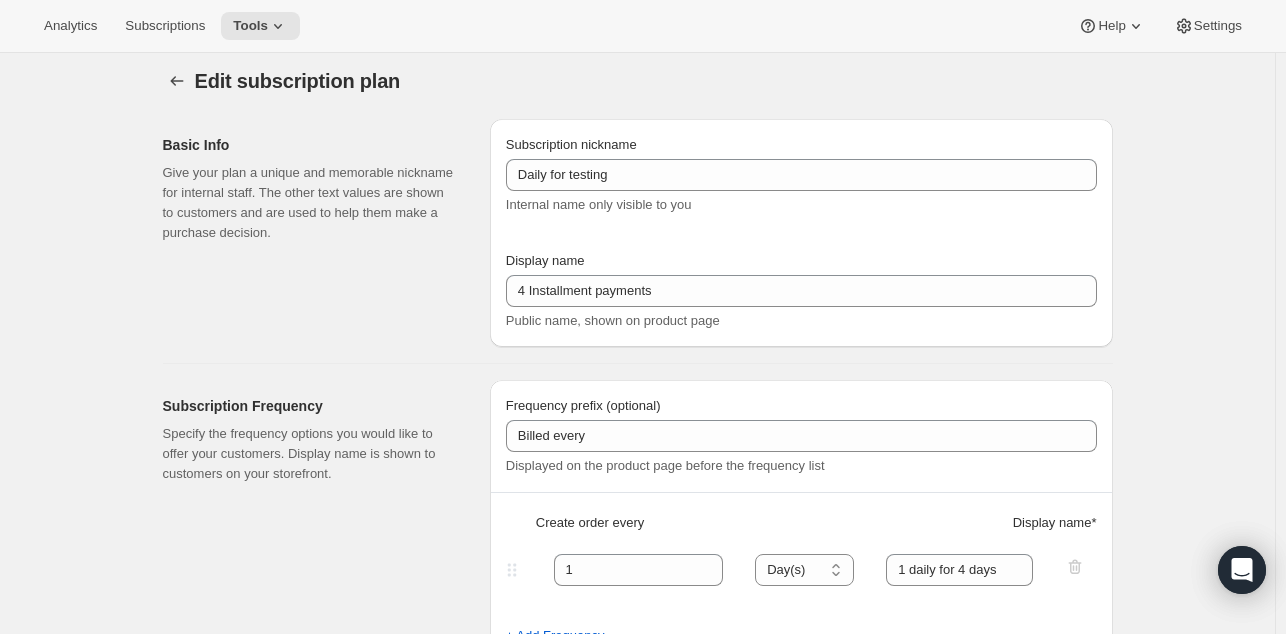 scroll, scrollTop: 0, scrollLeft: 0, axis: both 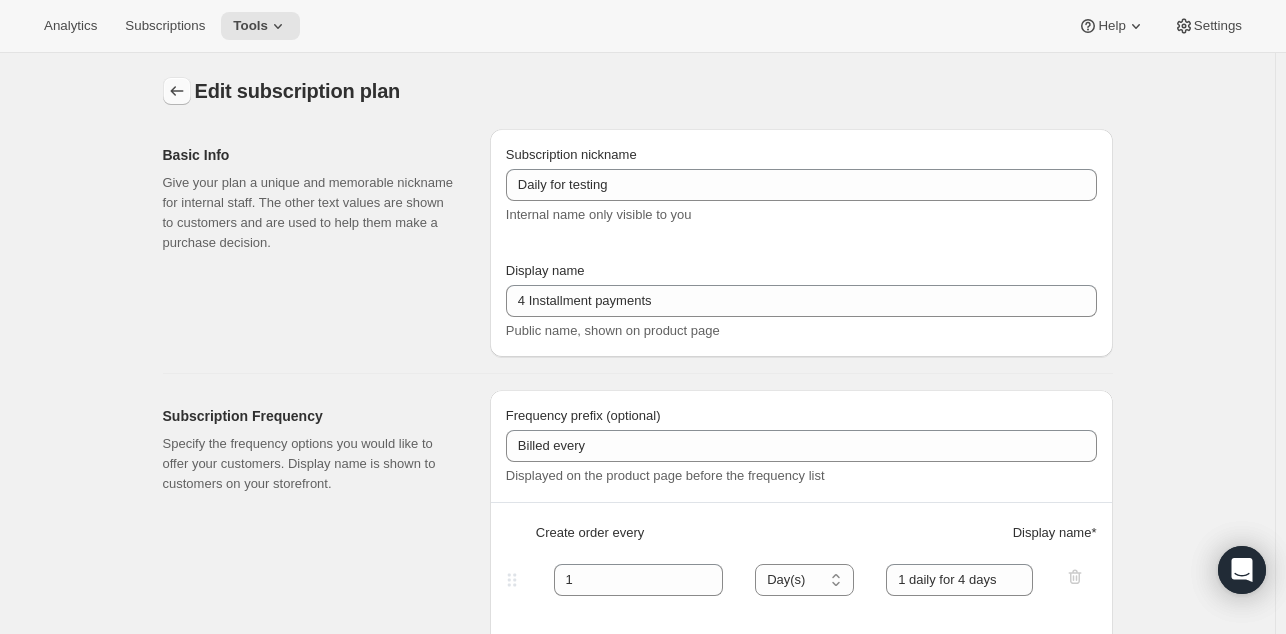 click 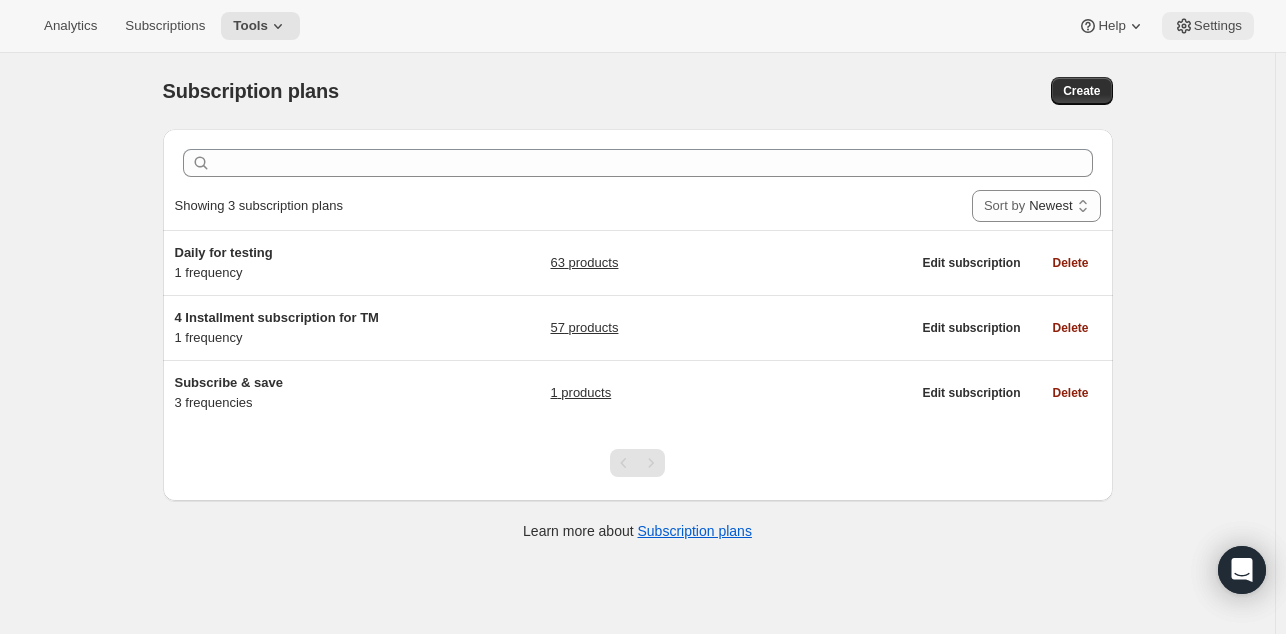 click on "Settings" at bounding box center (1218, 26) 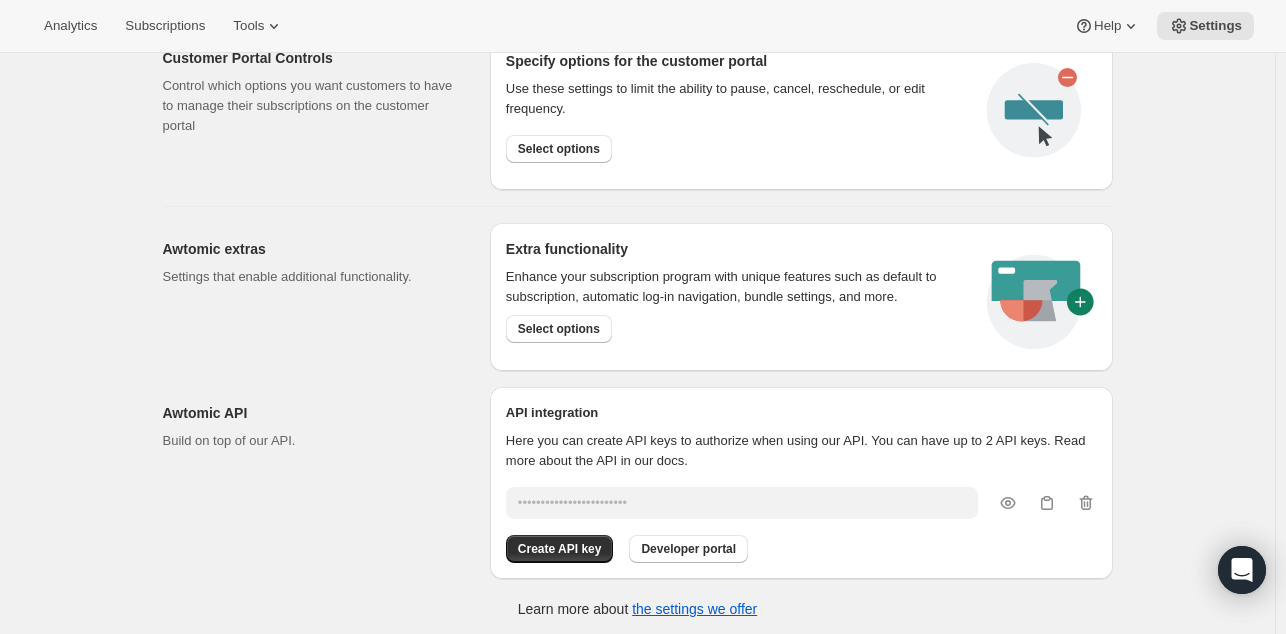 scroll, scrollTop: 1052, scrollLeft: 0, axis: vertical 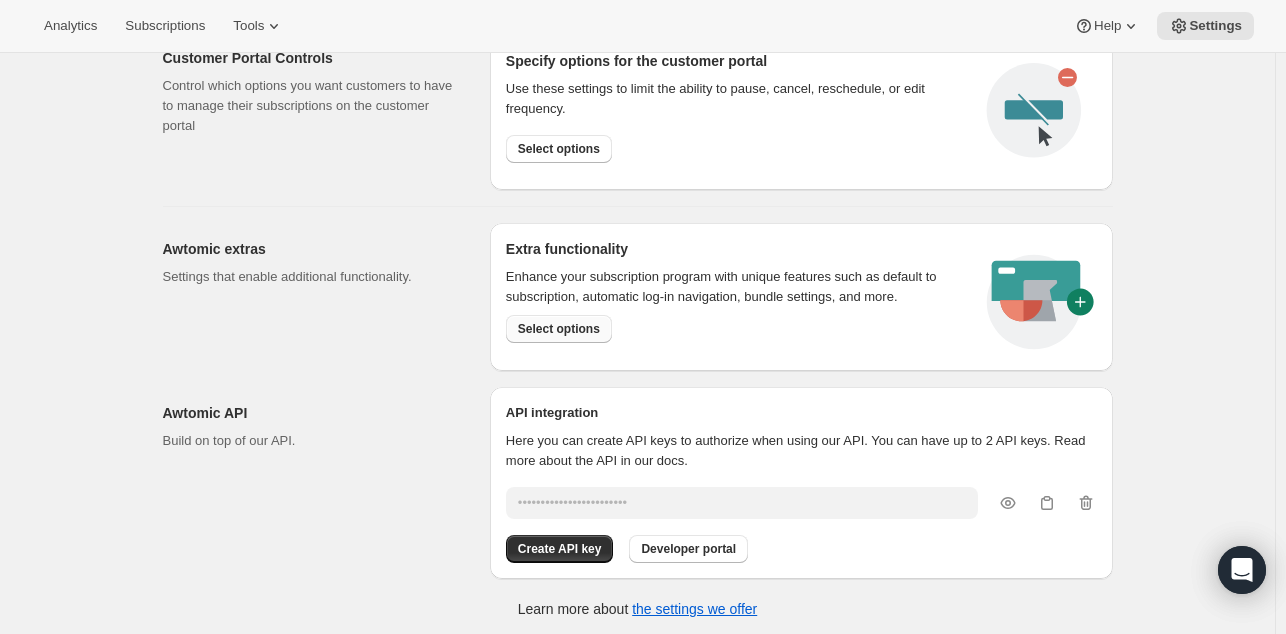 click on "Select options" at bounding box center (559, 329) 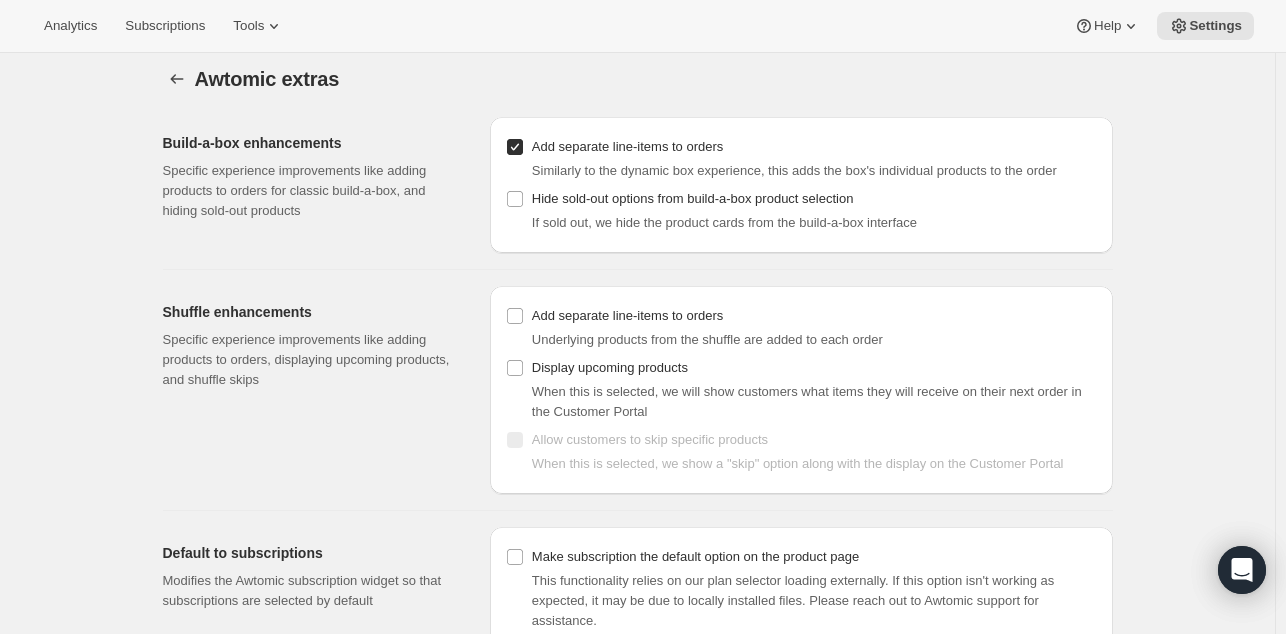 scroll, scrollTop: 0, scrollLeft: 0, axis: both 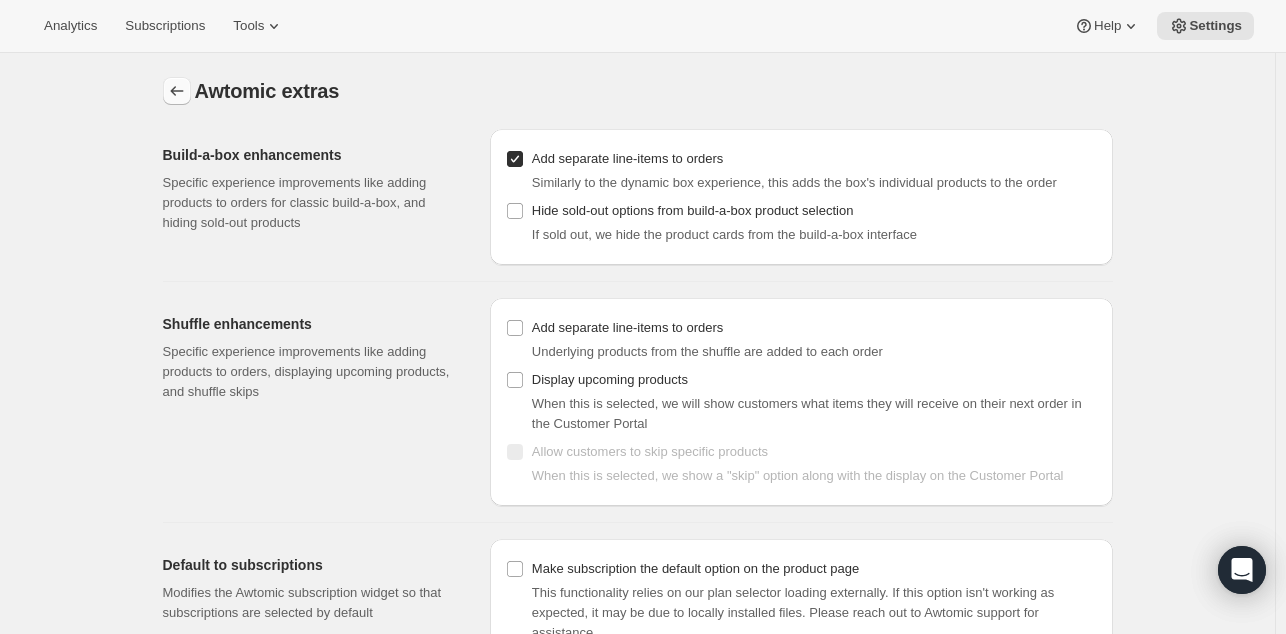 click 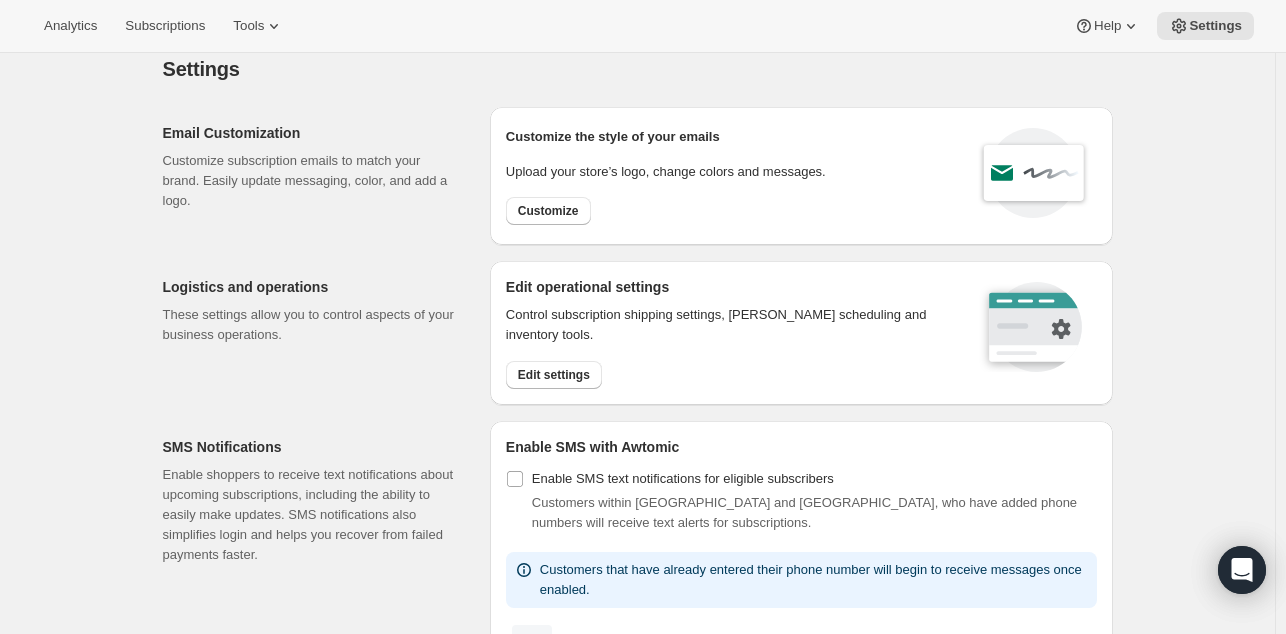 scroll, scrollTop: 0, scrollLeft: 0, axis: both 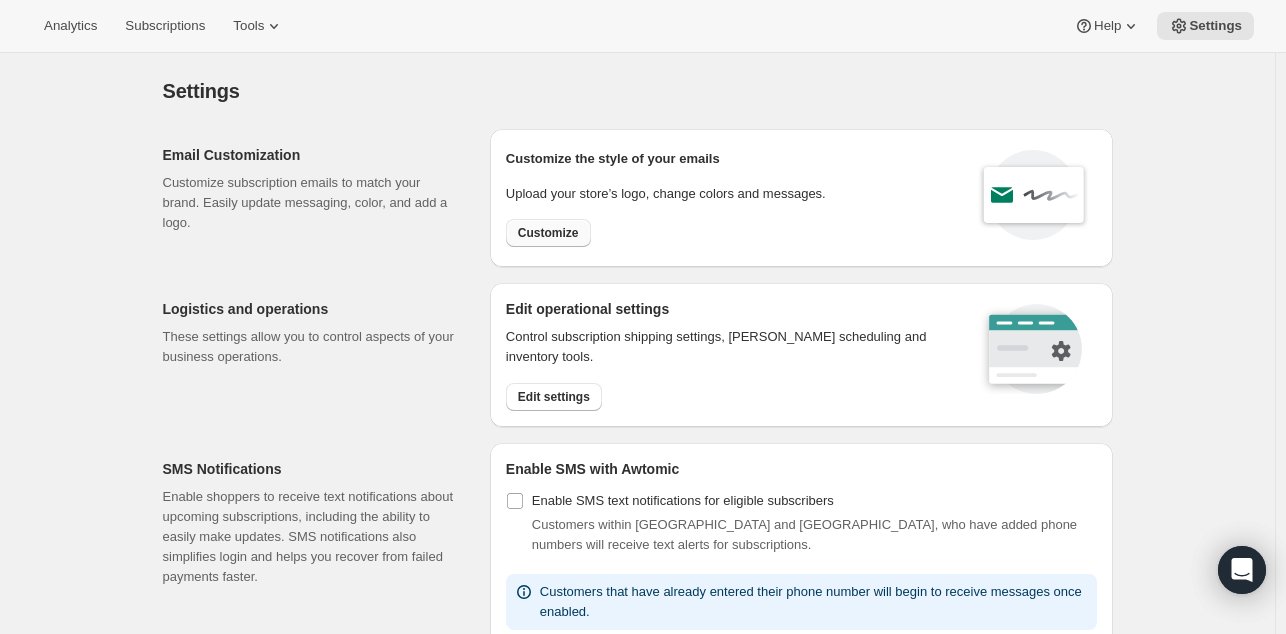 click on "Customize" at bounding box center (548, 233) 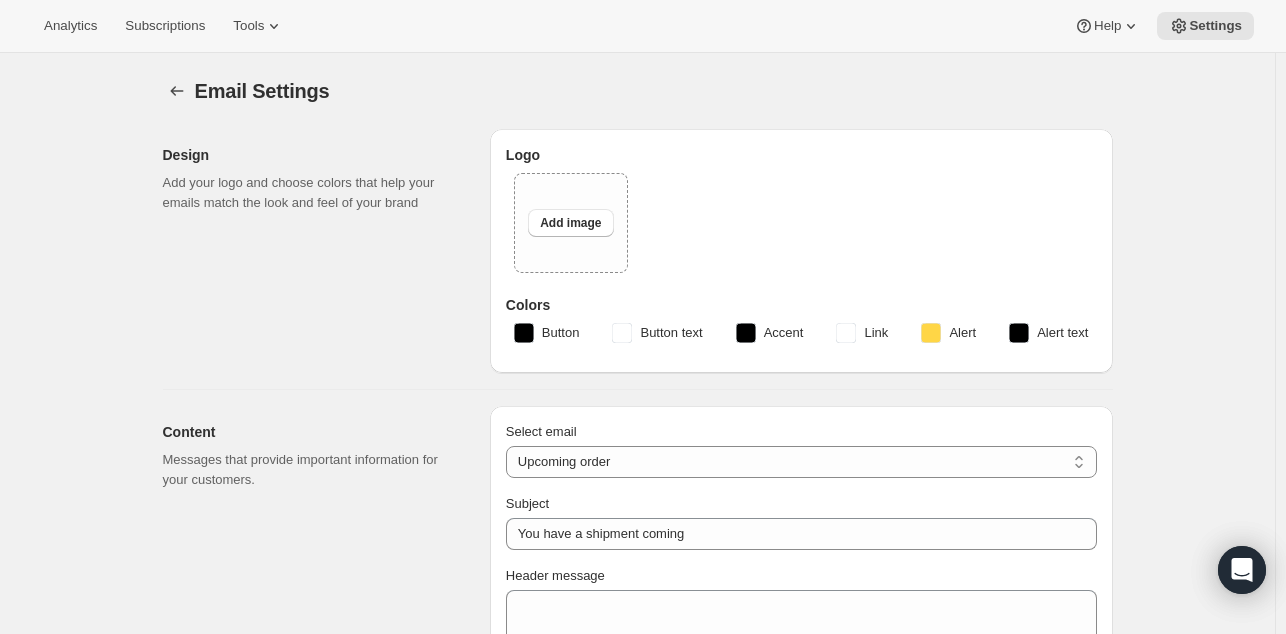 type on "Your next payment" 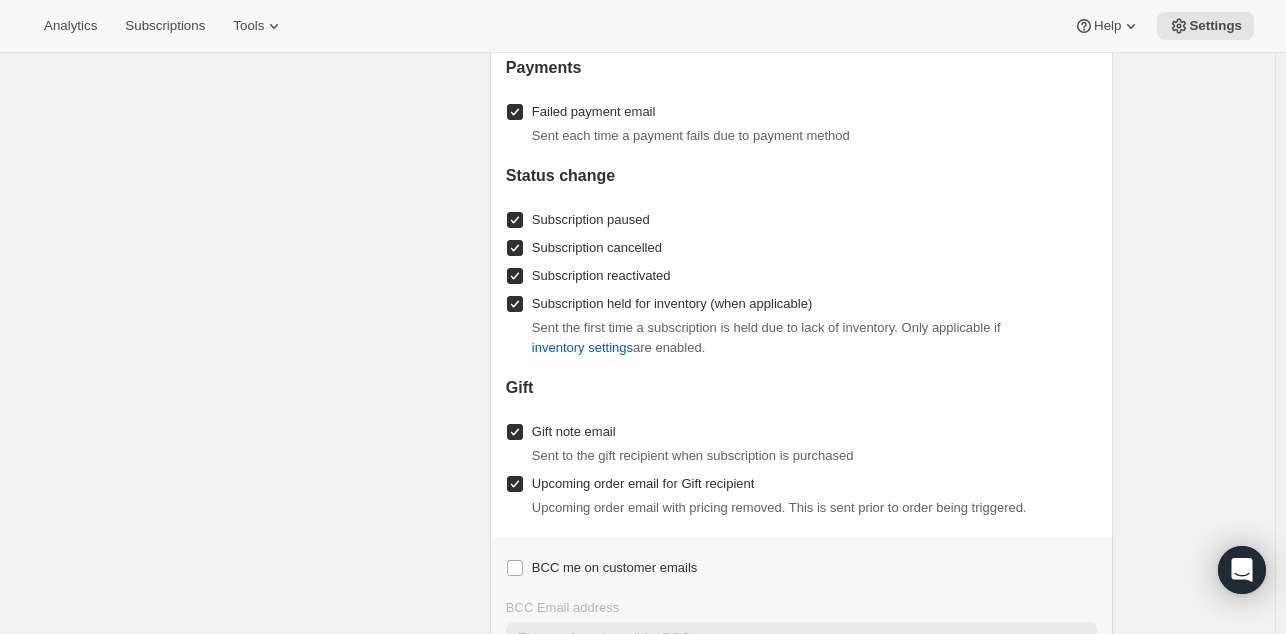 scroll, scrollTop: 2014, scrollLeft: 0, axis: vertical 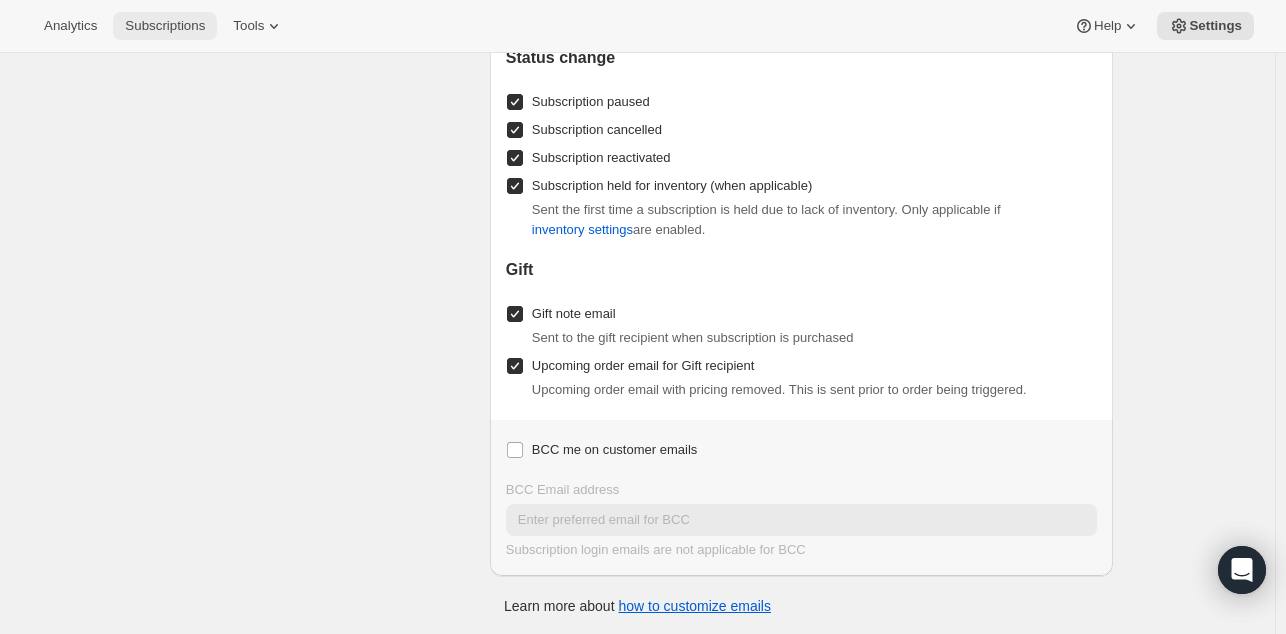 click on "Subscriptions" at bounding box center (165, 26) 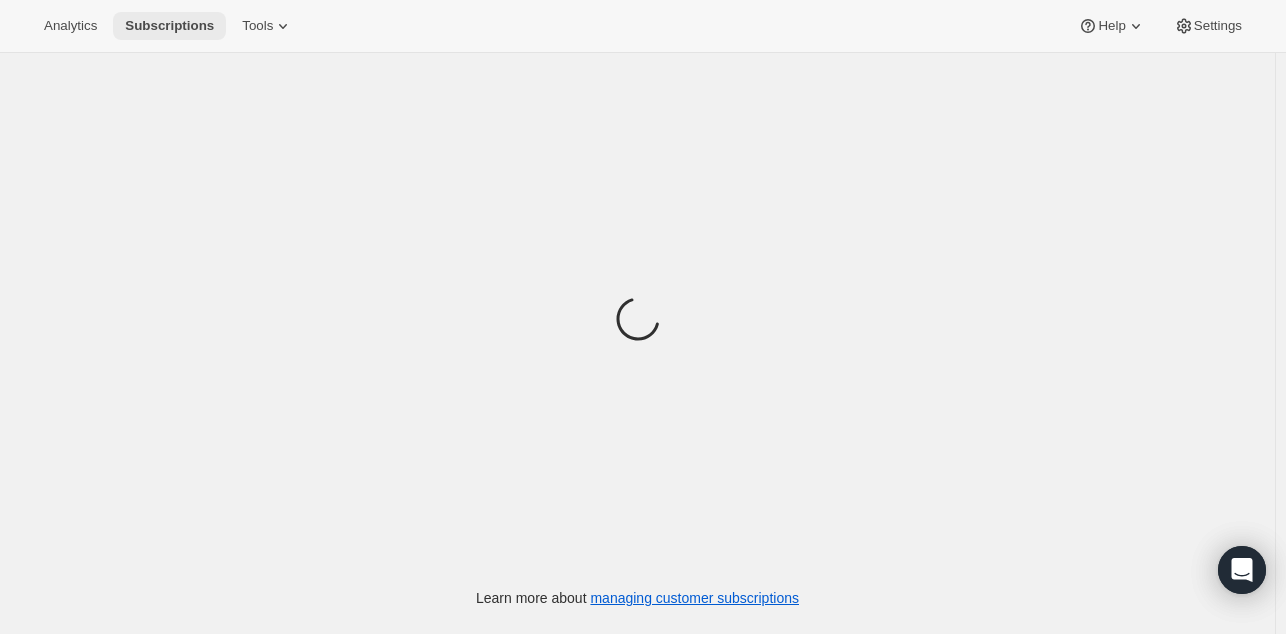 scroll, scrollTop: 0, scrollLeft: 0, axis: both 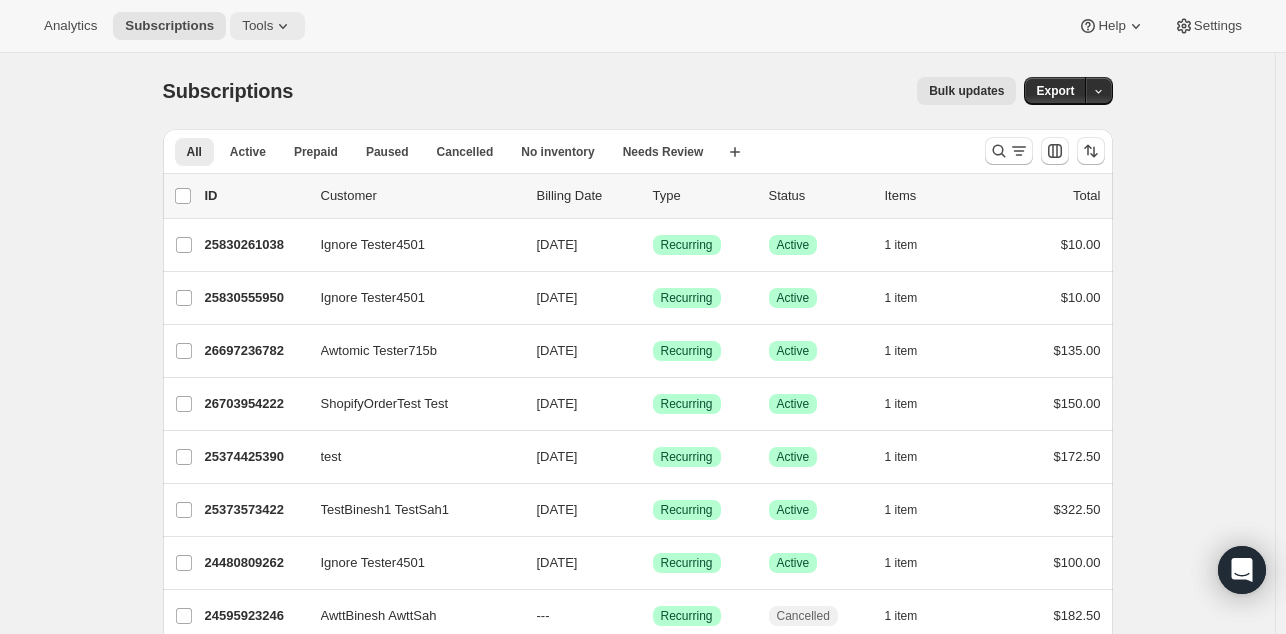 click on "Tools" at bounding box center [257, 26] 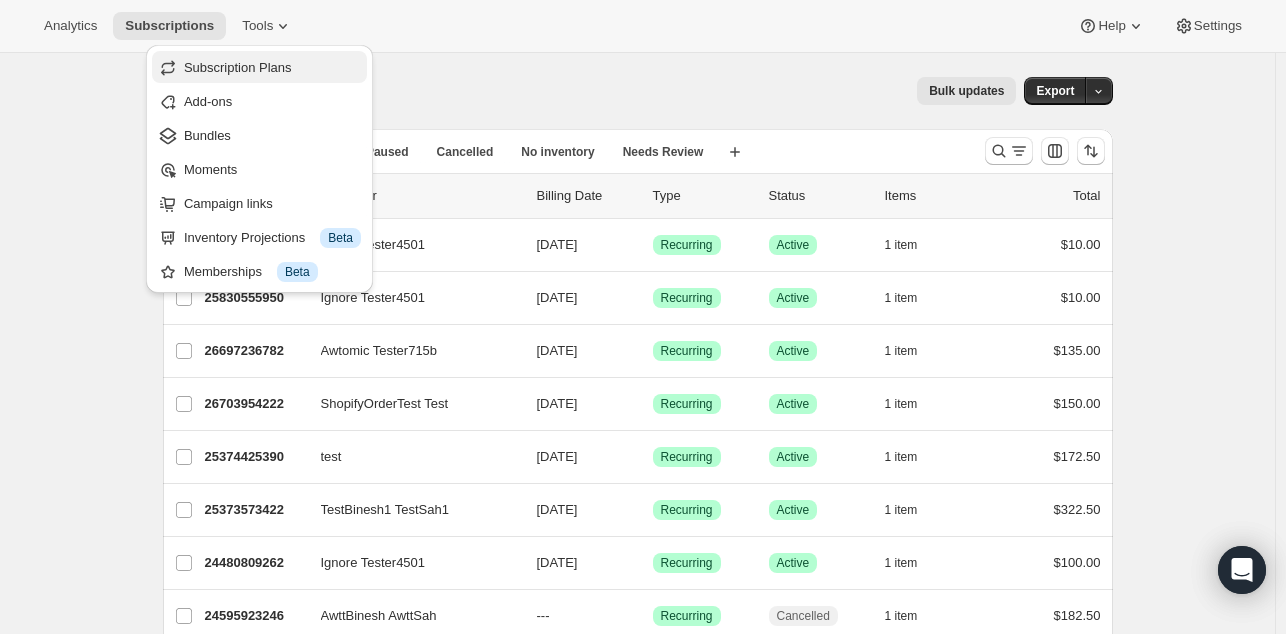click on "Subscription Plans" at bounding box center [238, 67] 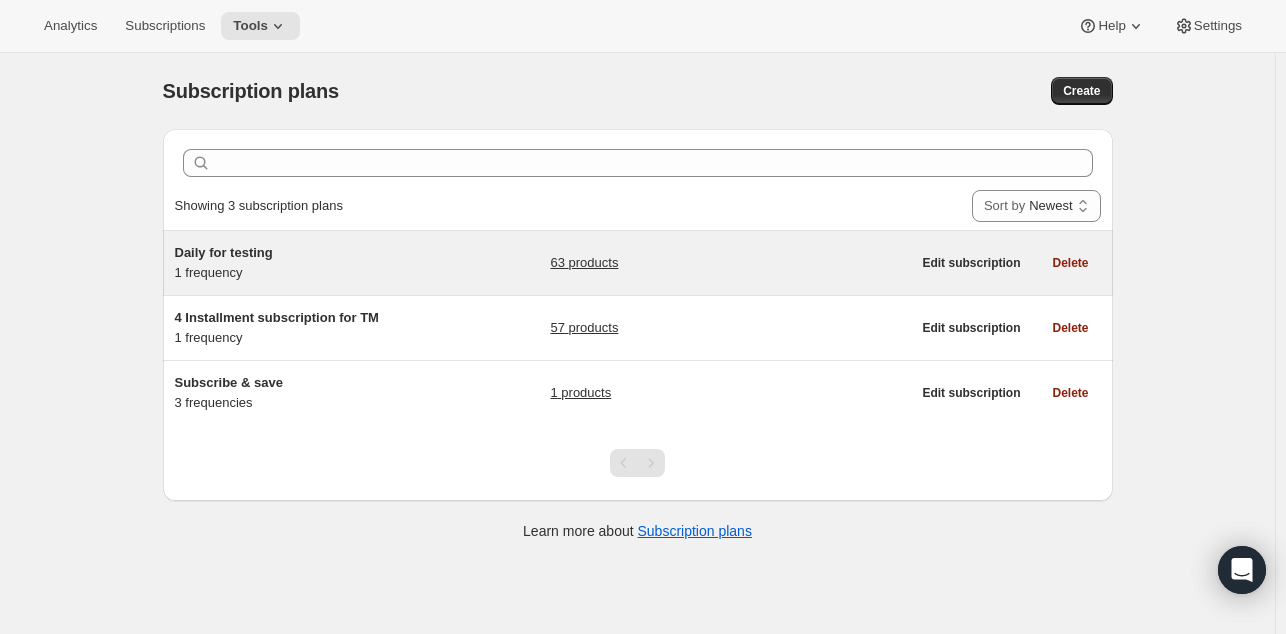 click on "Daily for testing 1 frequency" at bounding box center (300, 263) 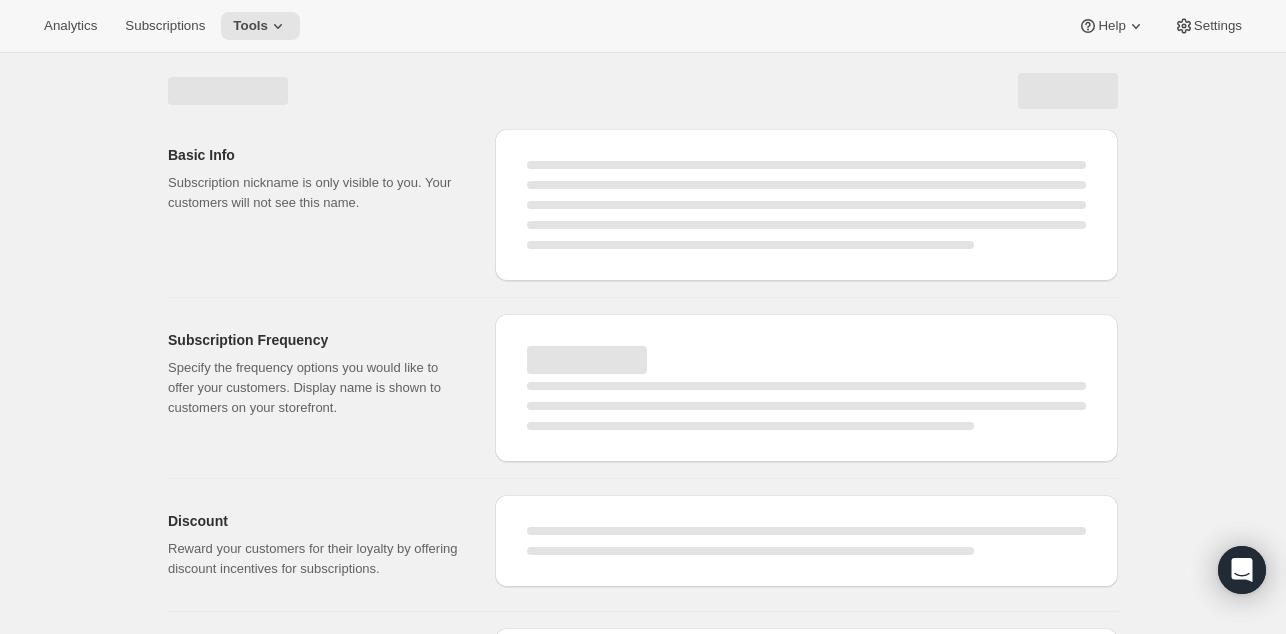 select on "WEEK" 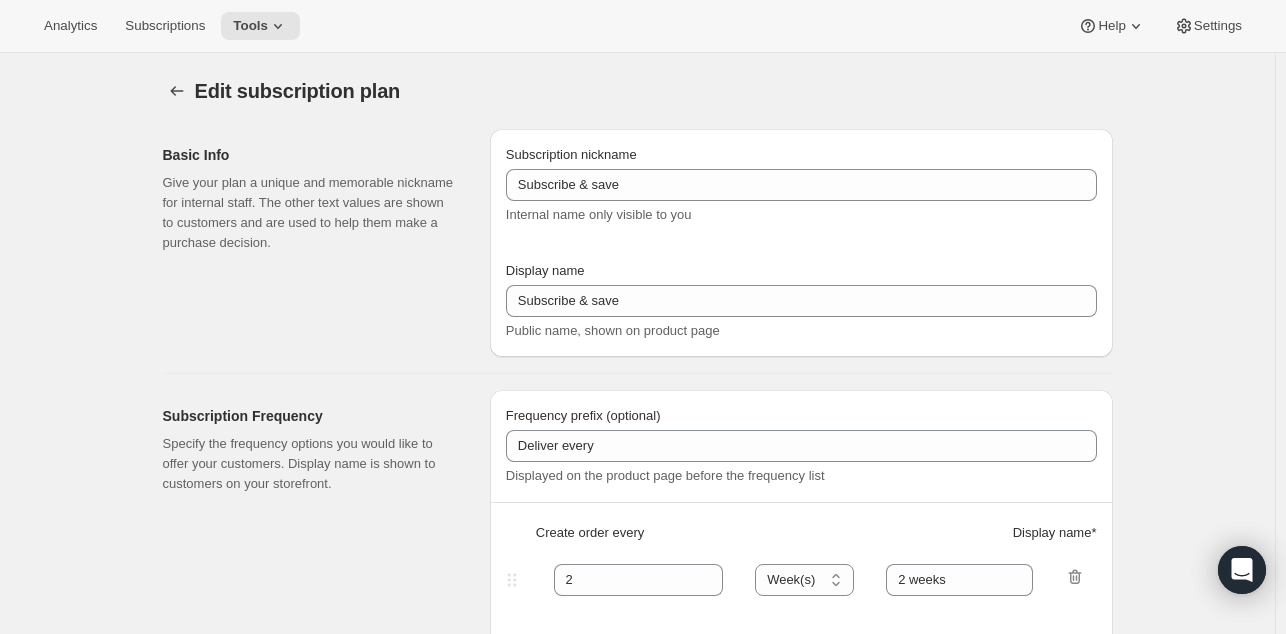 type on "Daily for testing" 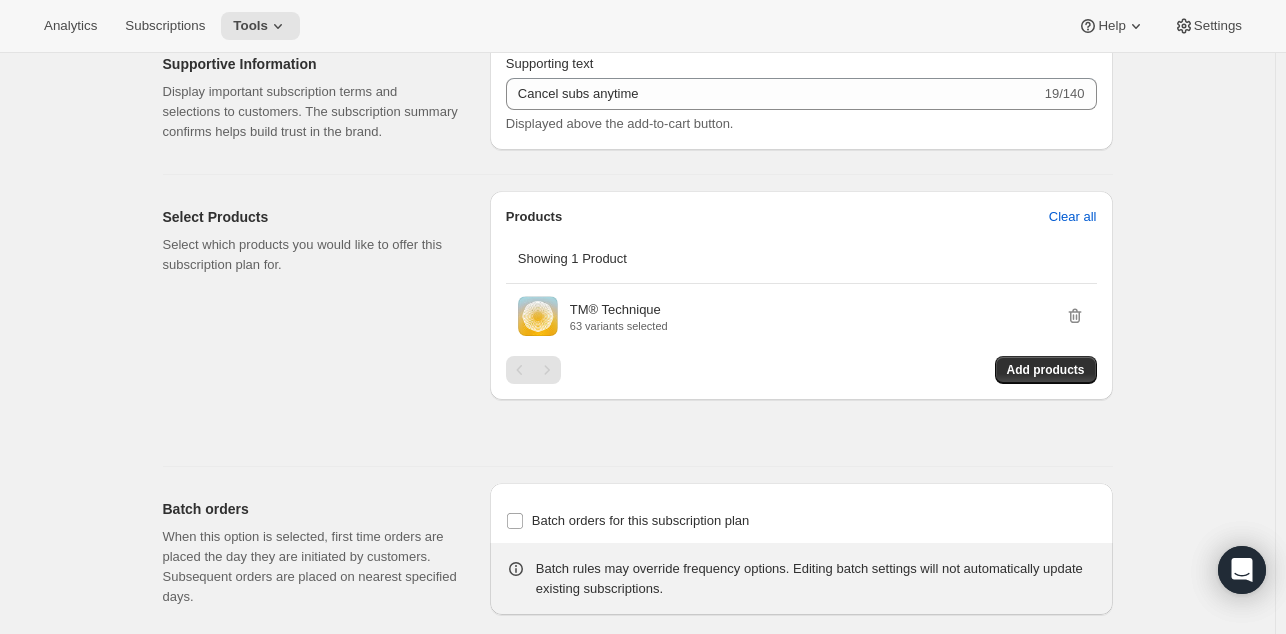 scroll, scrollTop: 1081, scrollLeft: 0, axis: vertical 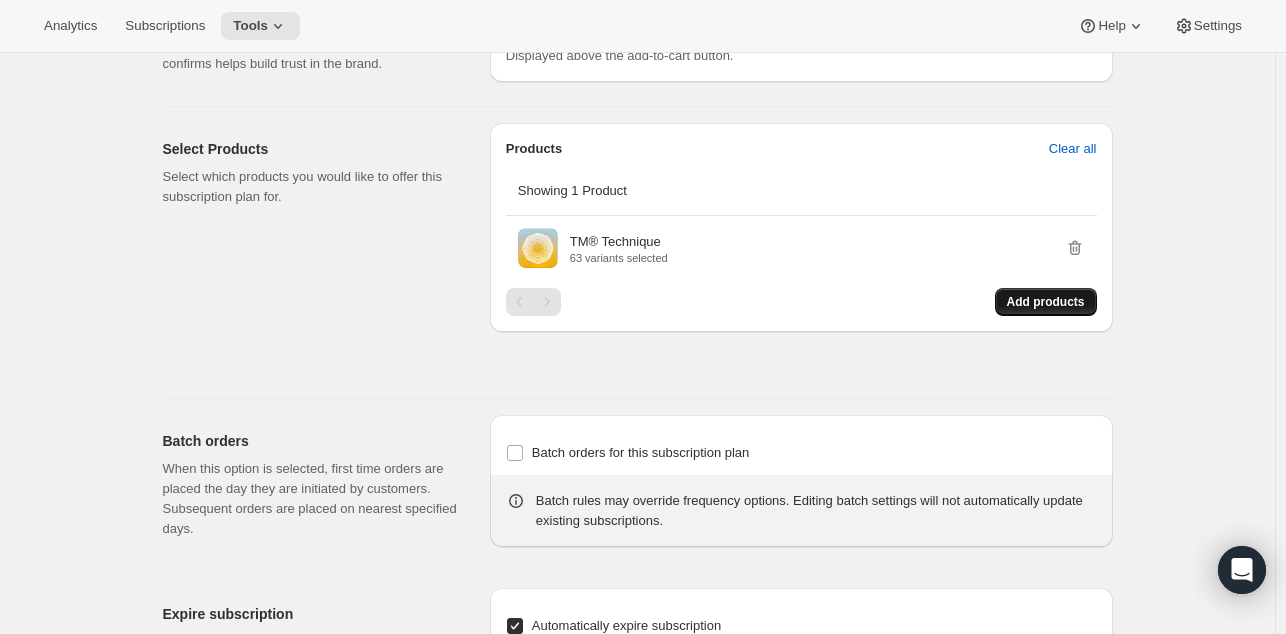 click on "Add products" at bounding box center [1046, 302] 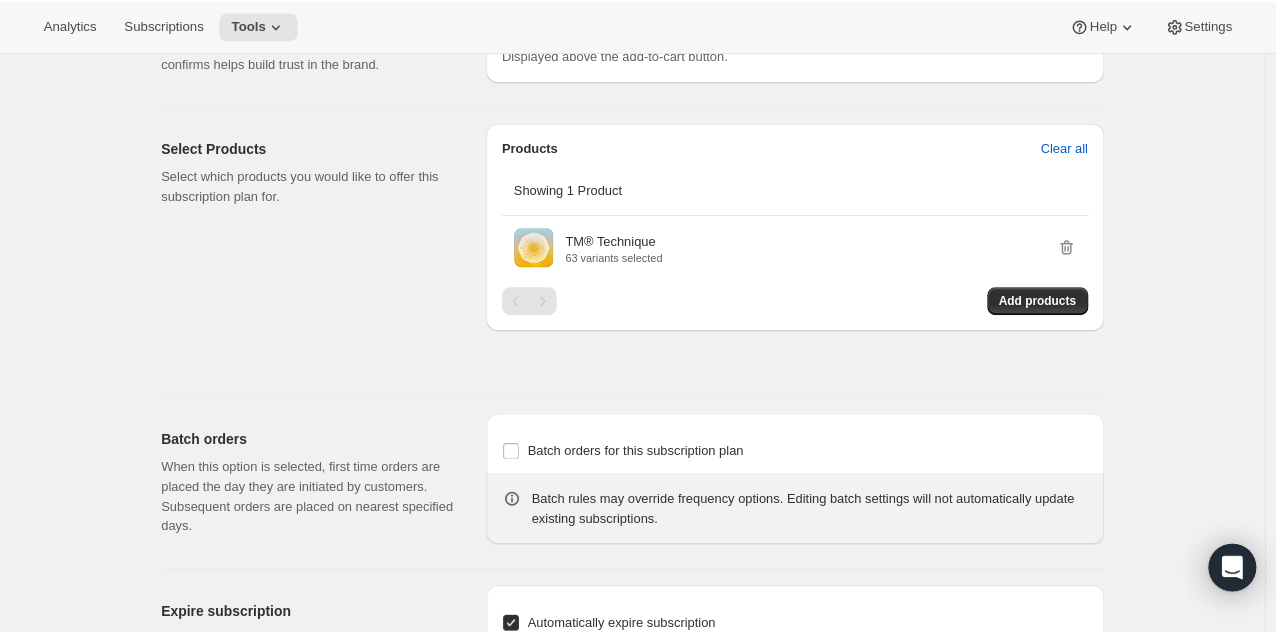 scroll, scrollTop: 1369, scrollLeft: 0, axis: vertical 